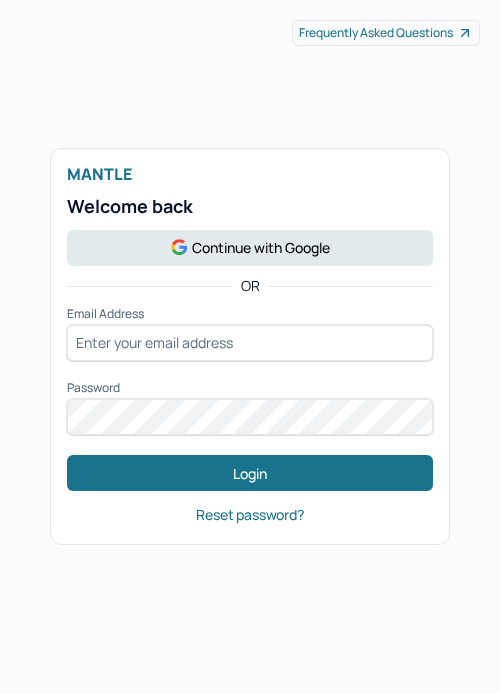 scroll, scrollTop: 0, scrollLeft: 0, axis: both 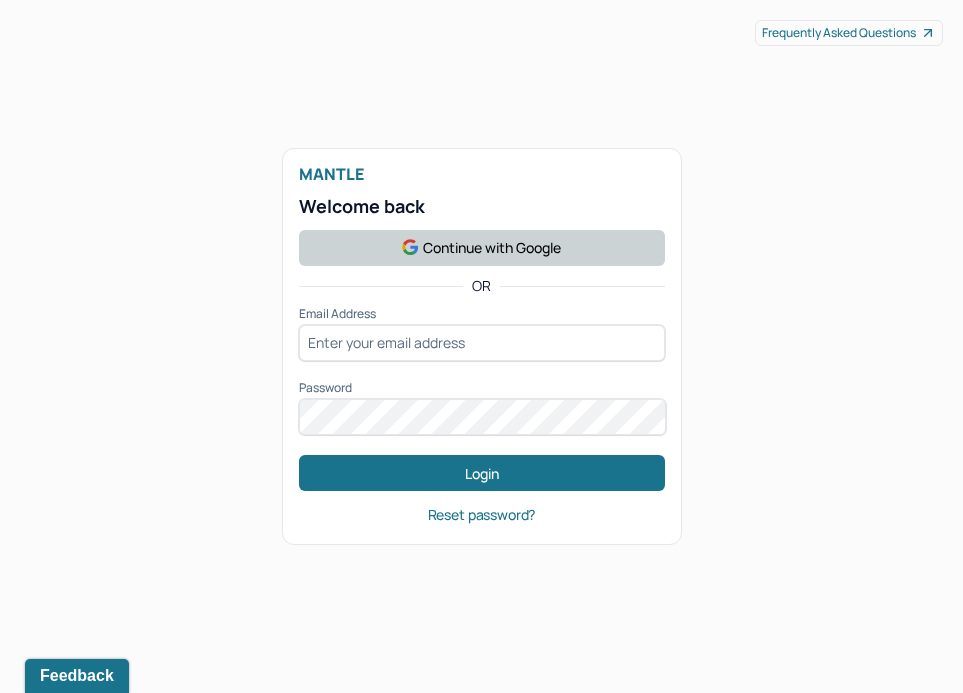 click on "Continue with Google" at bounding box center (482, 248) 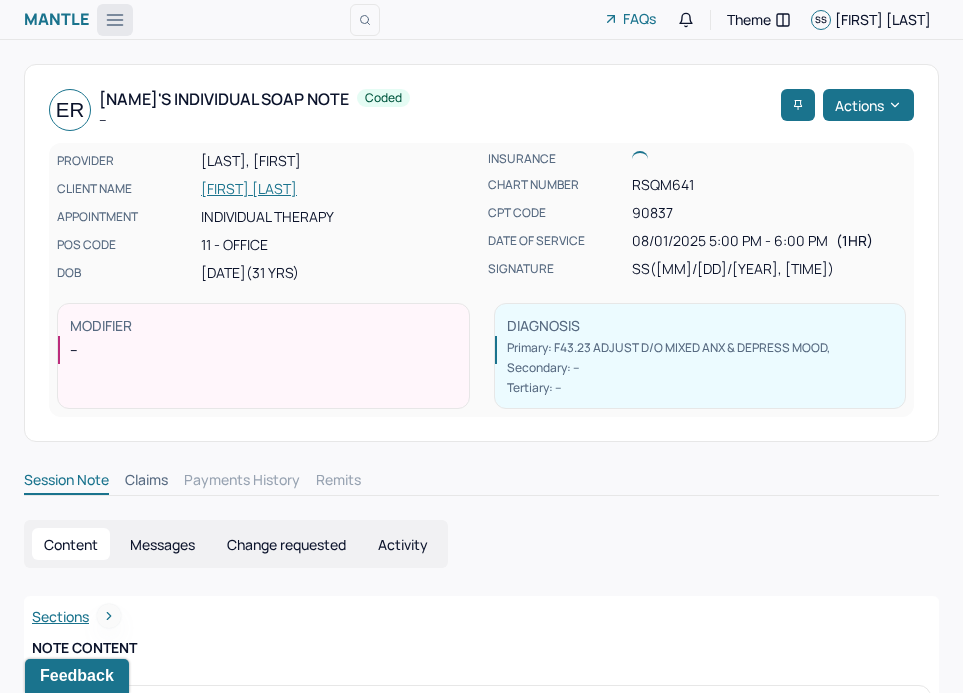 click 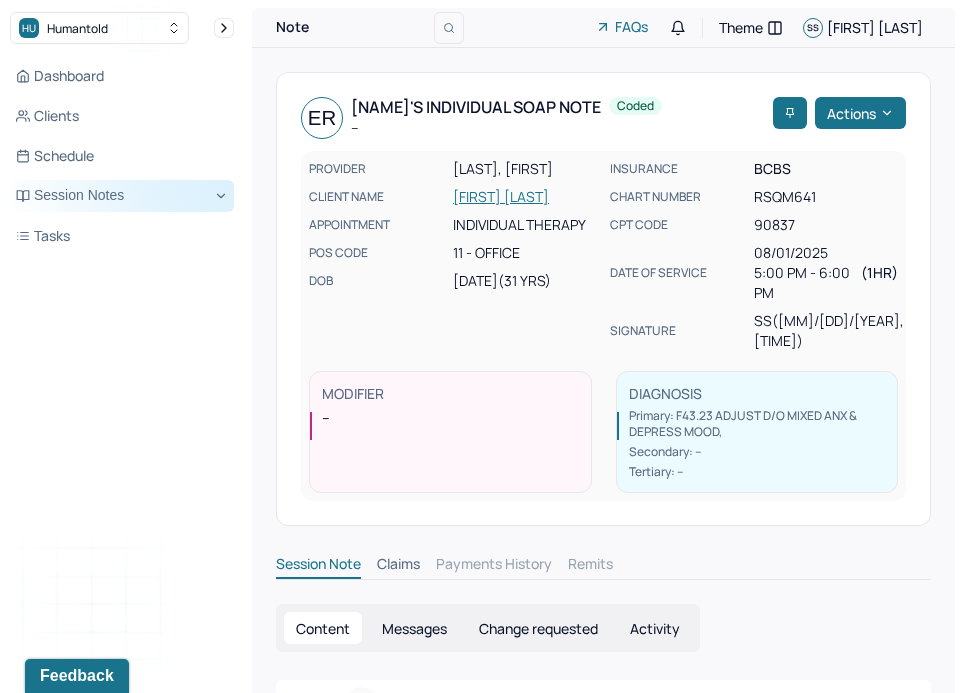 click on "Session Notes" at bounding box center [122, 196] 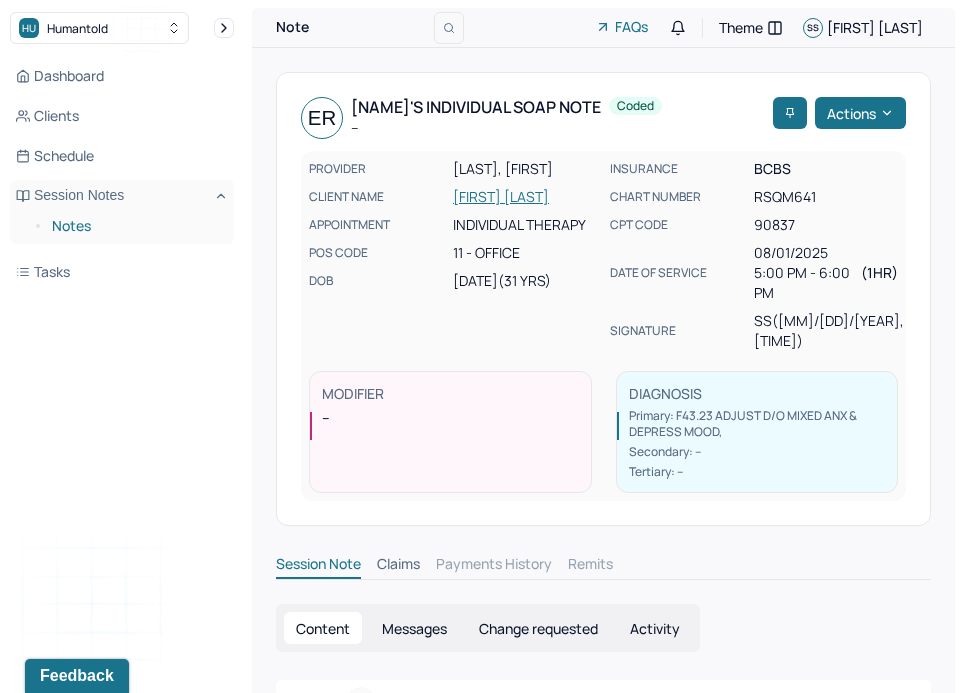 click on "Notes" at bounding box center [135, 226] 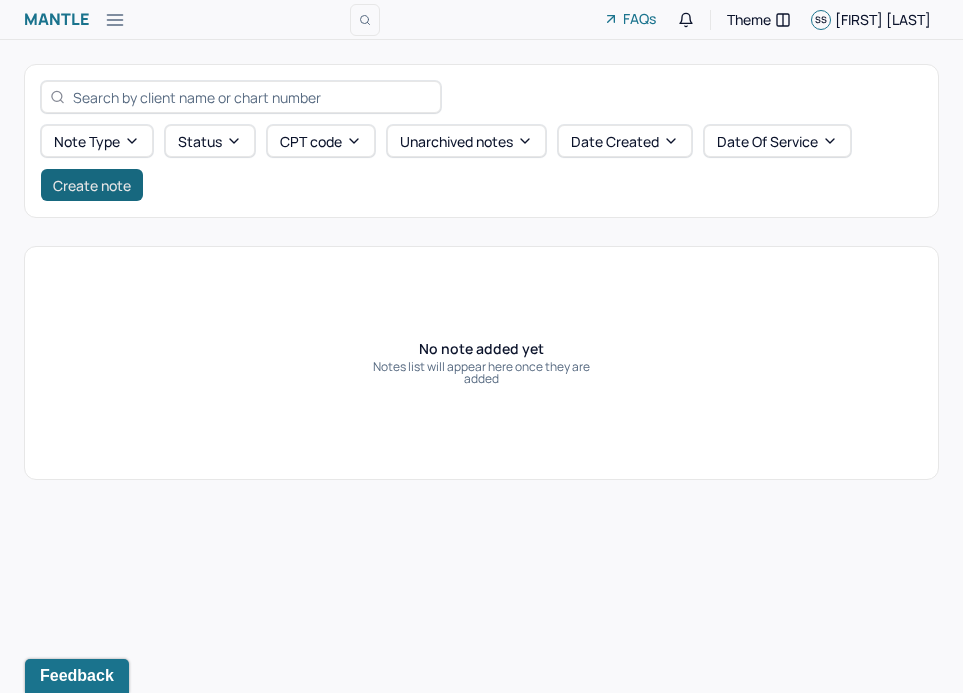 click on "Create note" at bounding box center [92, 185] 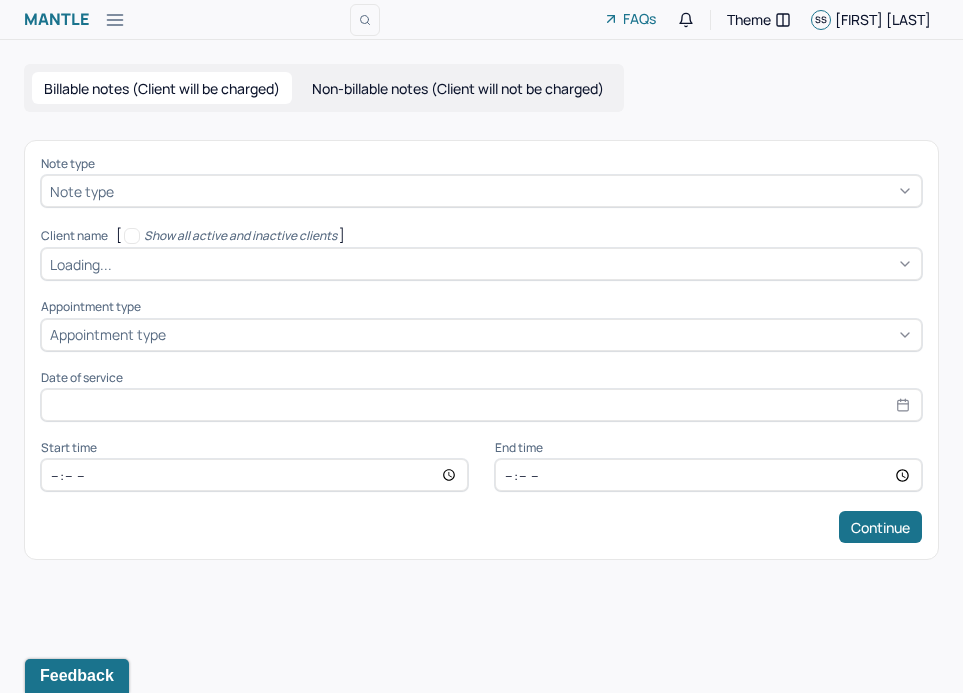 click at bounding box center (515, 191) 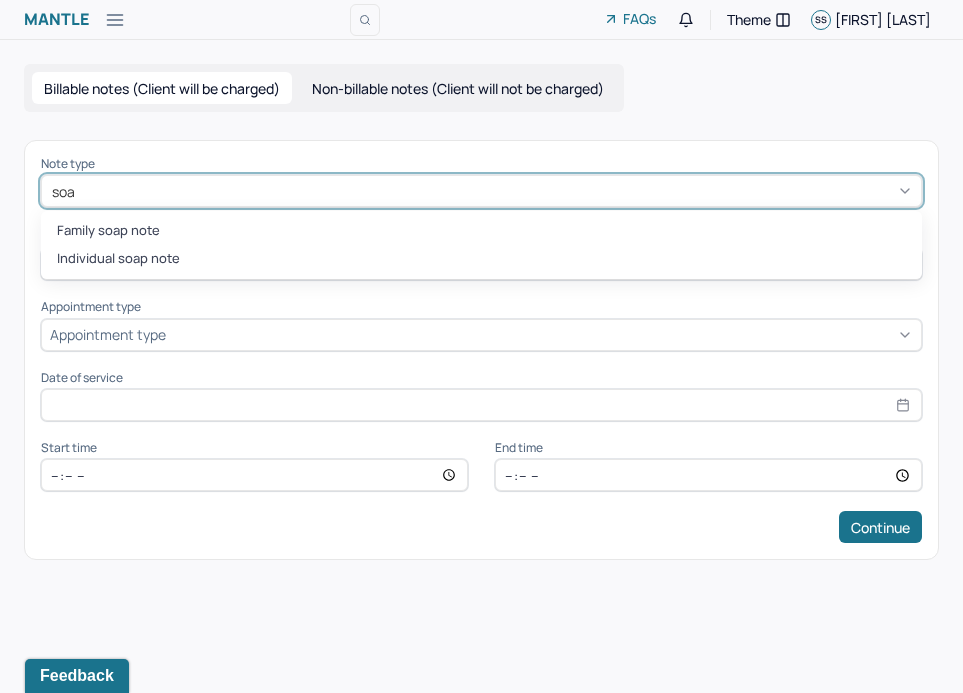 type on "soap" 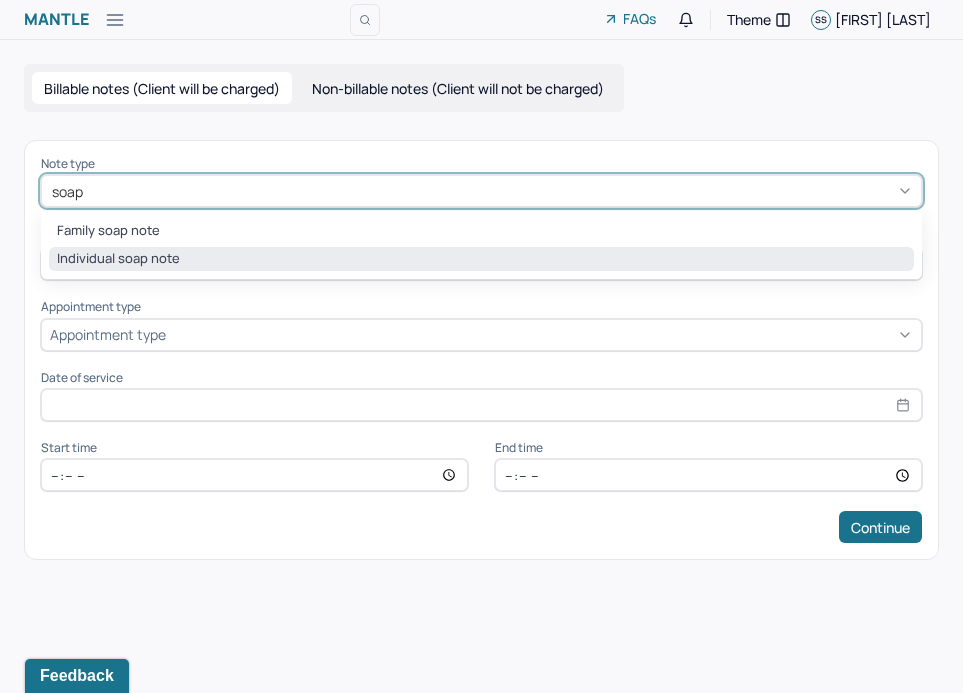 click on "Individual soap note" at bounding box center [481, 259] 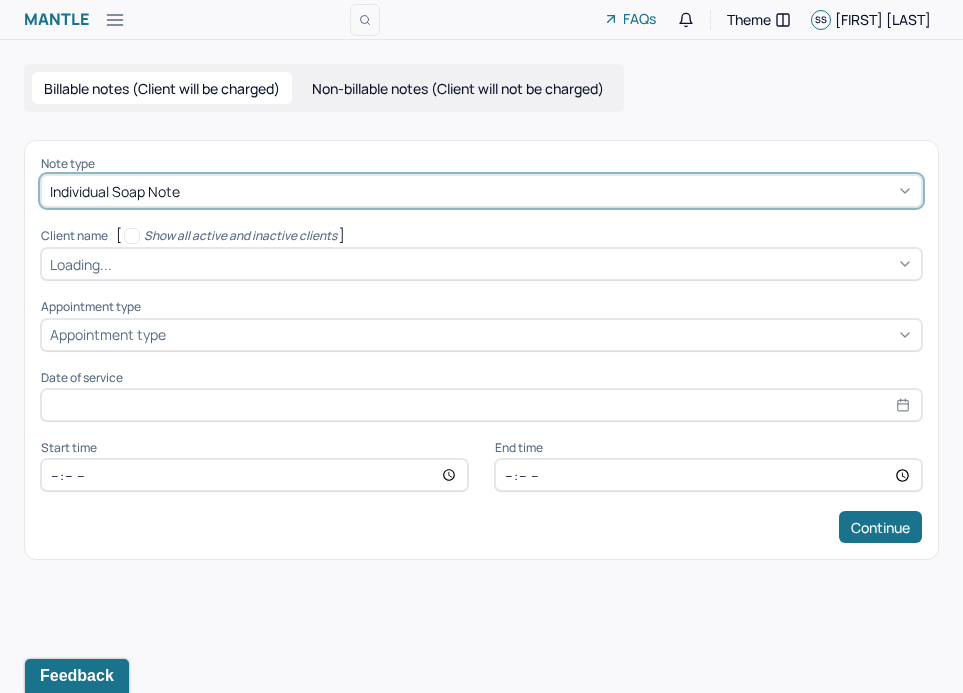click at bounding box center (514, 264) 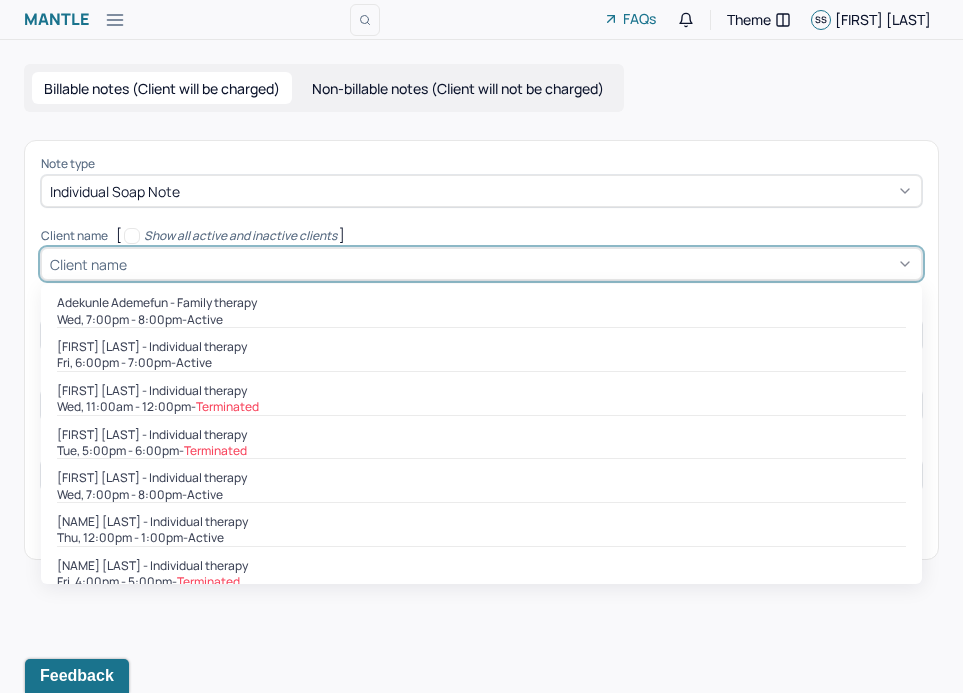 type on "l" 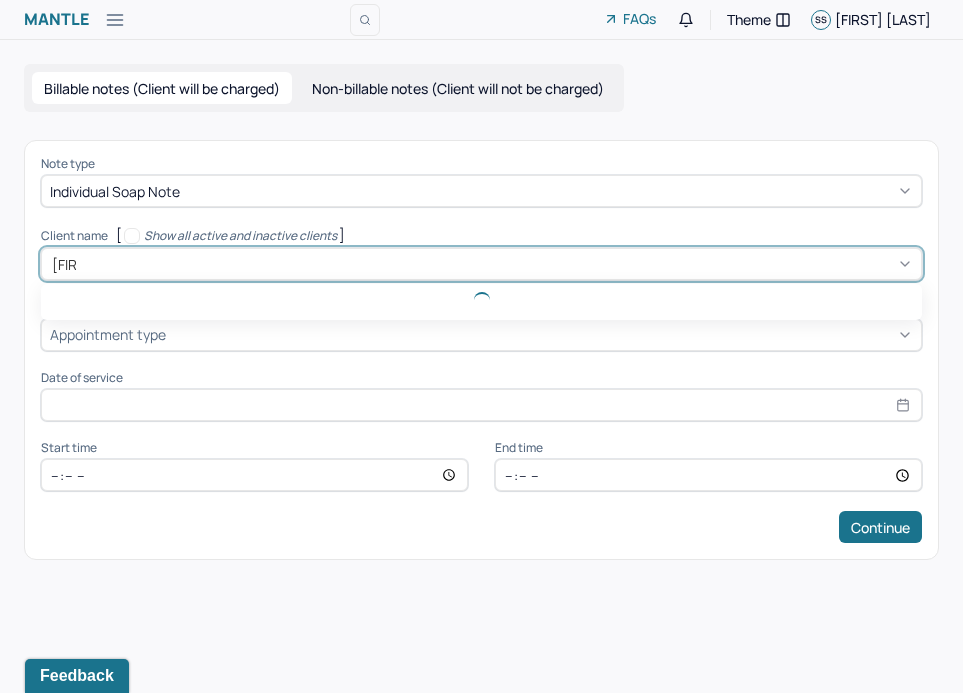 type on "[FIRST]" 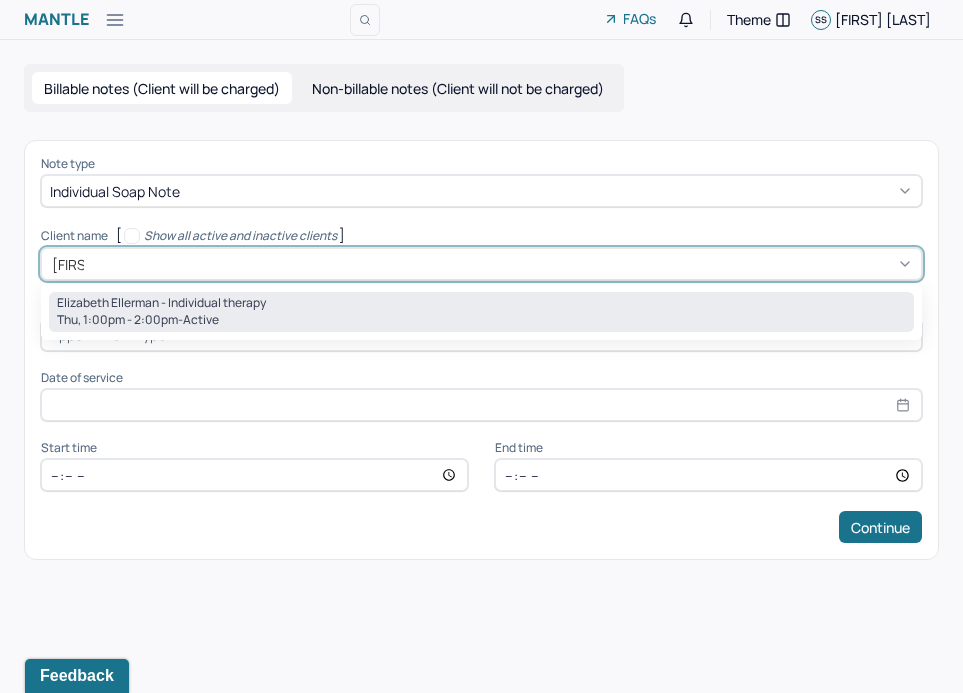 click on "Thu, 1:00pm - 2:00pm  -  active" at bounding box center (481, 320) 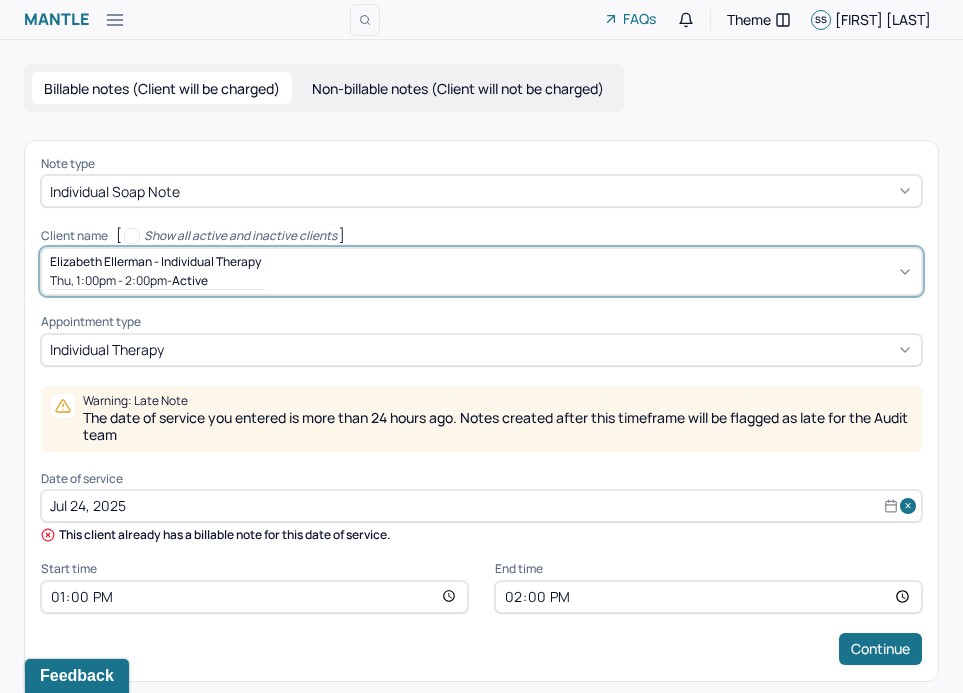 scroll, scrollTop: 10, scrollLeft: 0, axis: vertical 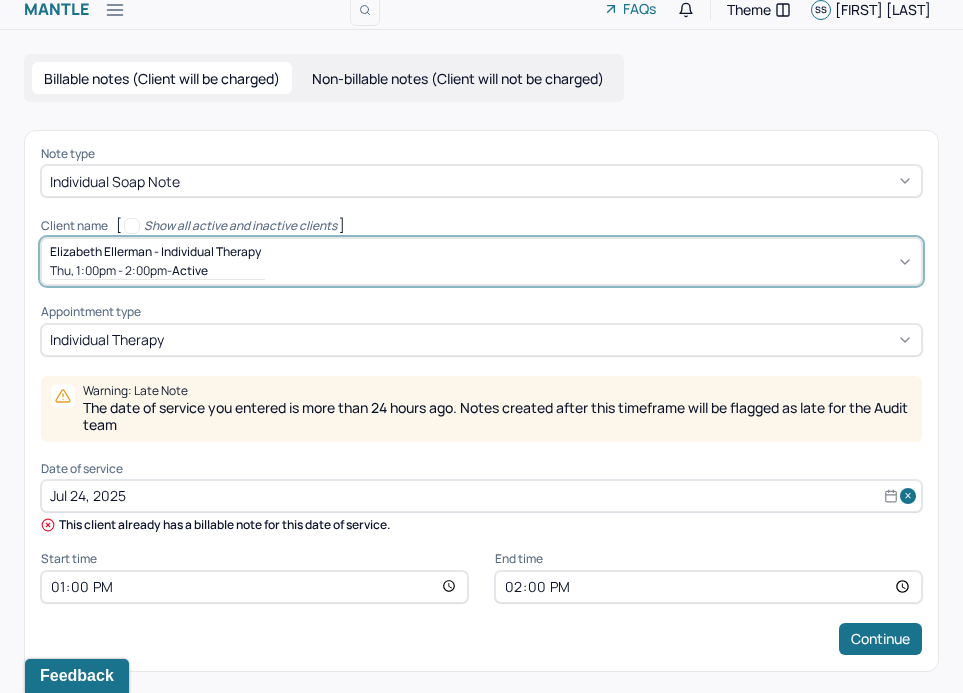 select on "6" 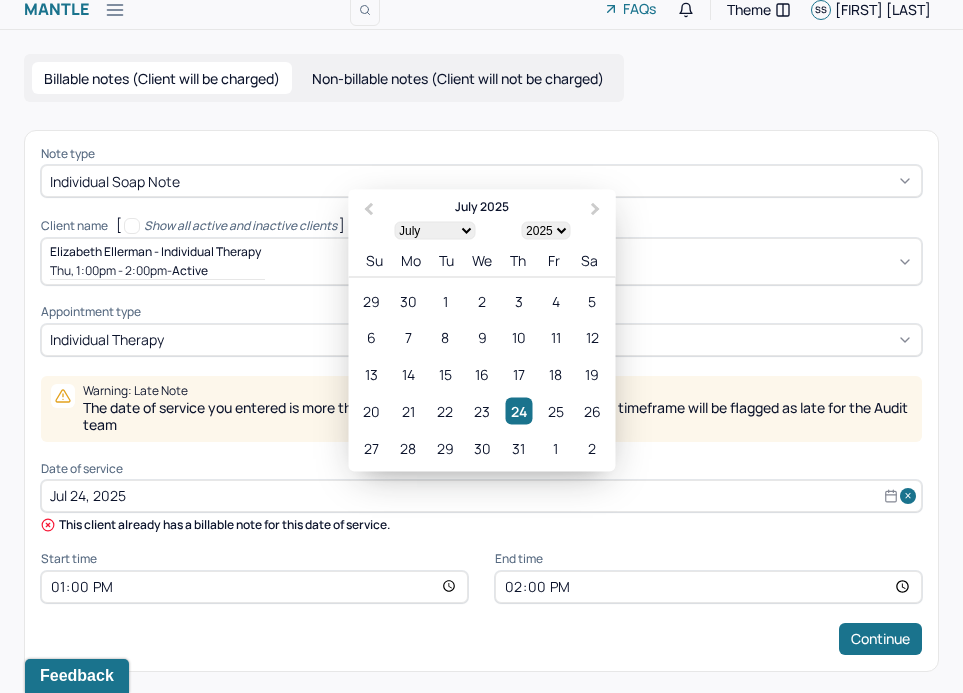 click on "Jul 24, 2025" at bounding box center [481, 496] 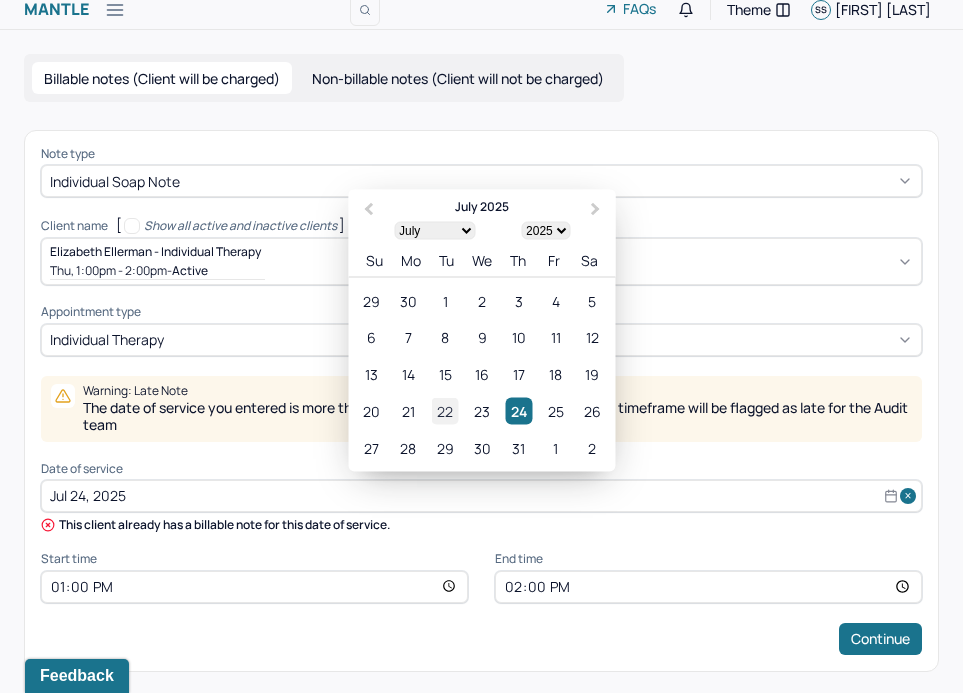 click on "22" at bounding box center [445, 411] 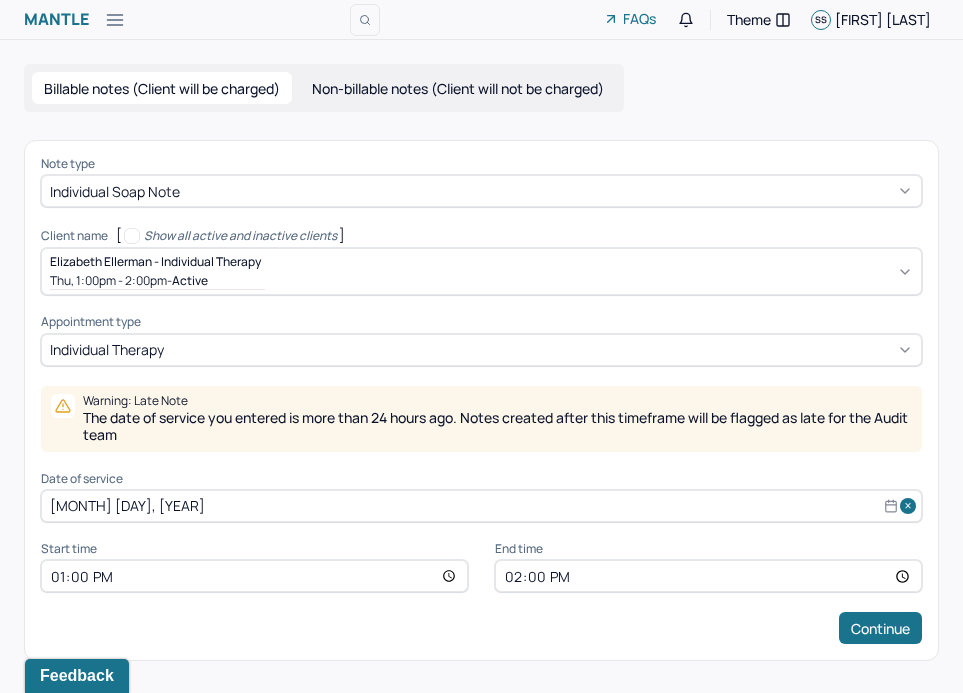 scroll, scrollTop: 0, scrollLeft: 0, axis: both 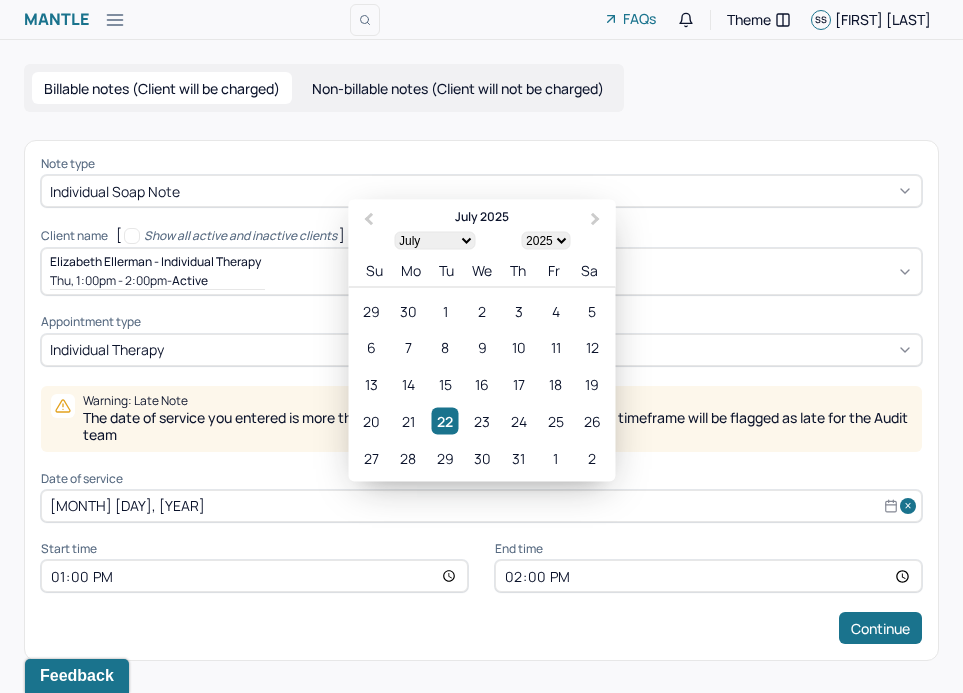 click on "[MONTH] [DAY], [YEAR]" at bounding box center (481, 506) 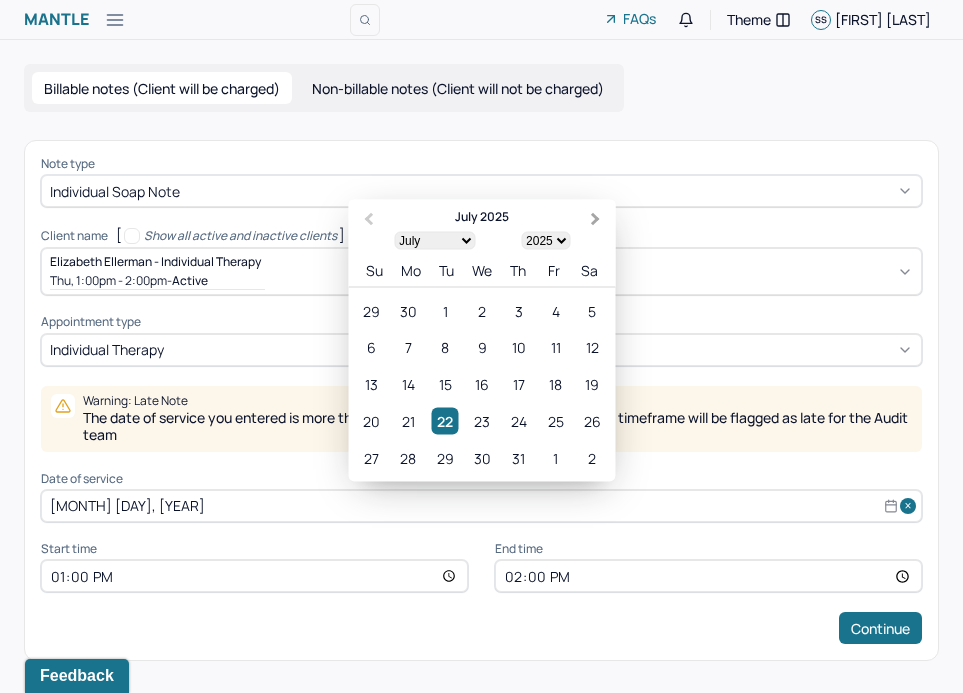 click on "Next Month" at bounding box center [596, 219] 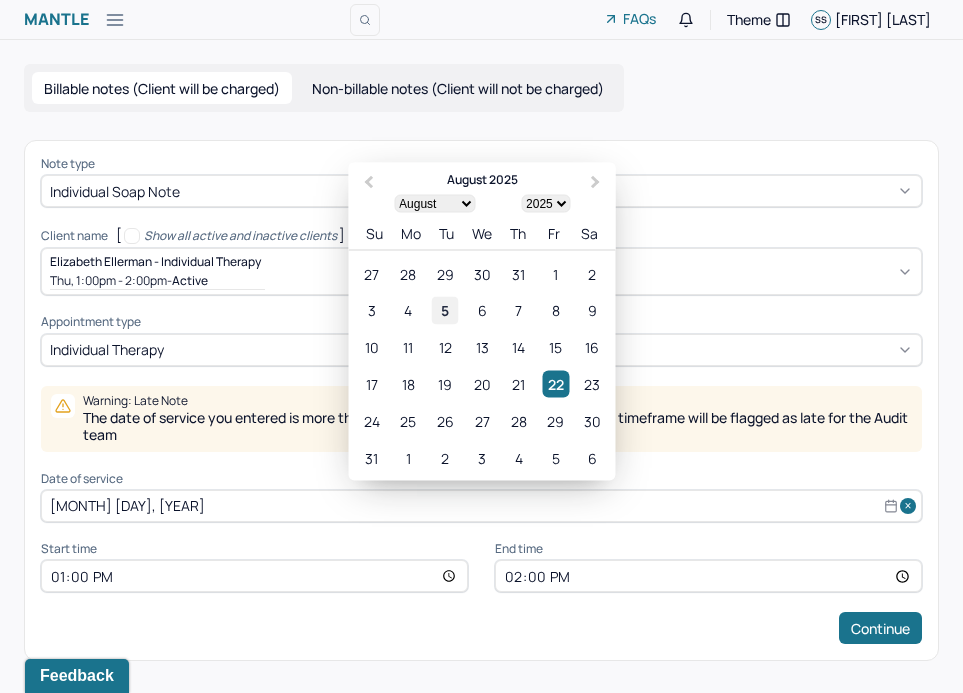 click on "5" at bounding box center [445, 310] 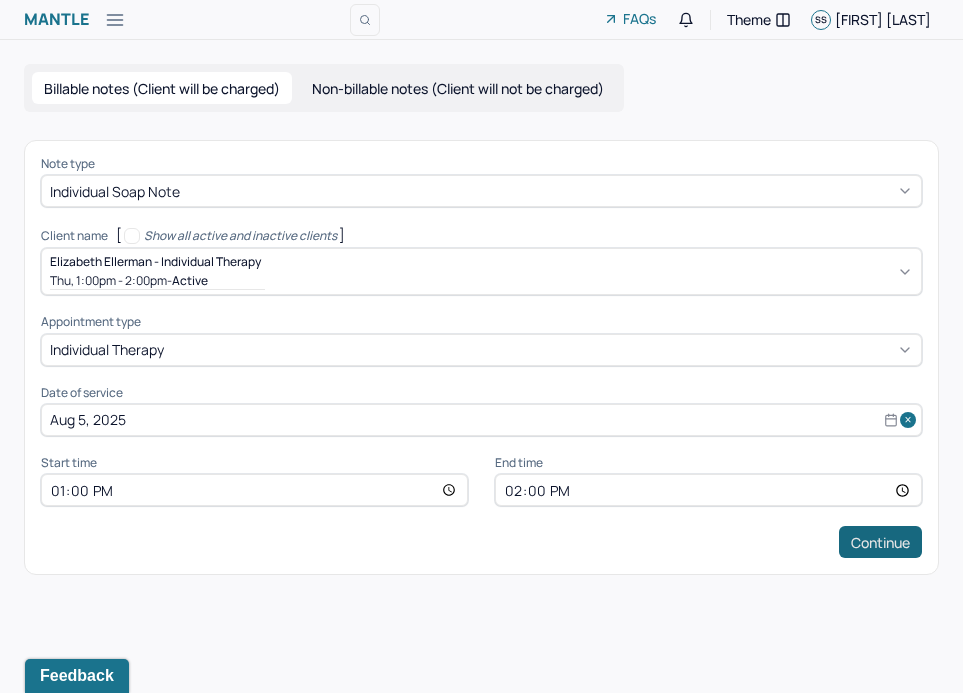 click on "Continue" at bounding box center [880, 542] 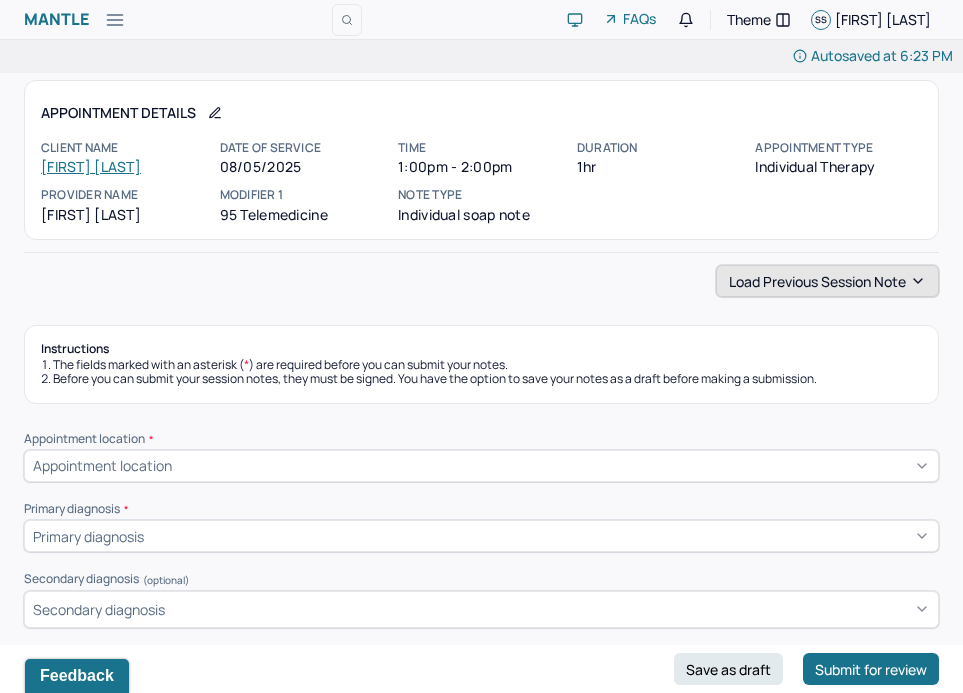 click on "Load previous session note" at bounding box center (827, 281) 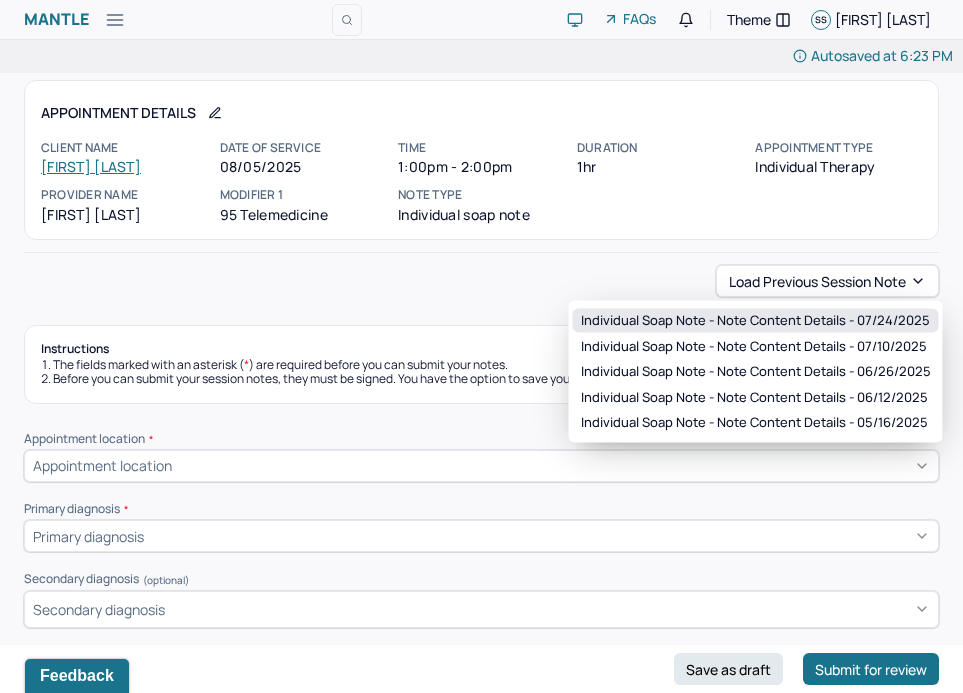 click on "Individual soap note   - Note content Details -   [DATE]" at bounding box center (755, 321) 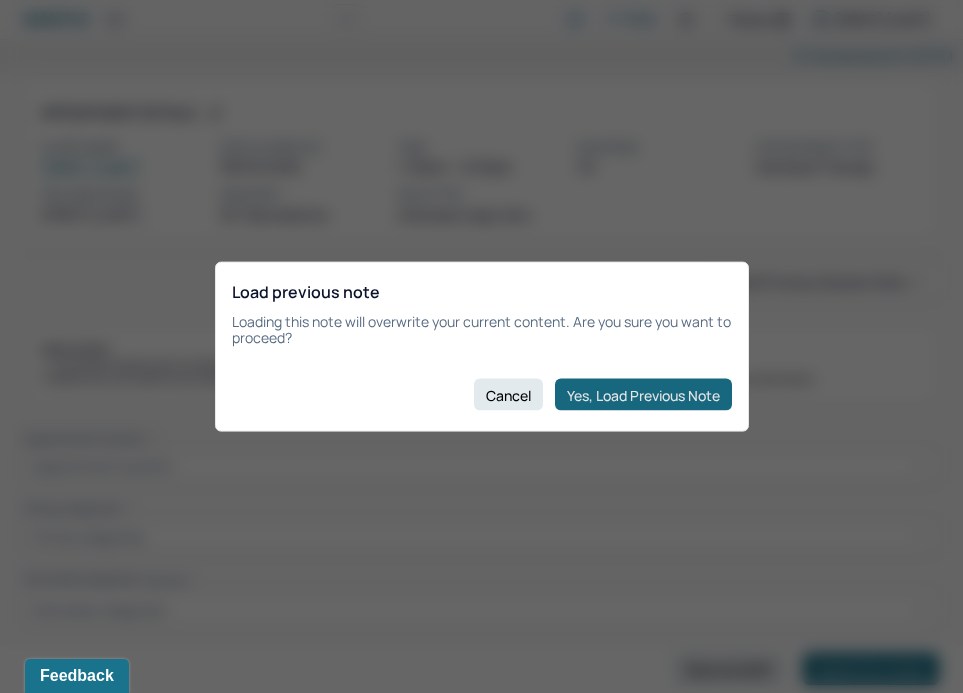 click on "Yes, Load Previous Note" at bounding box center [643, 395] 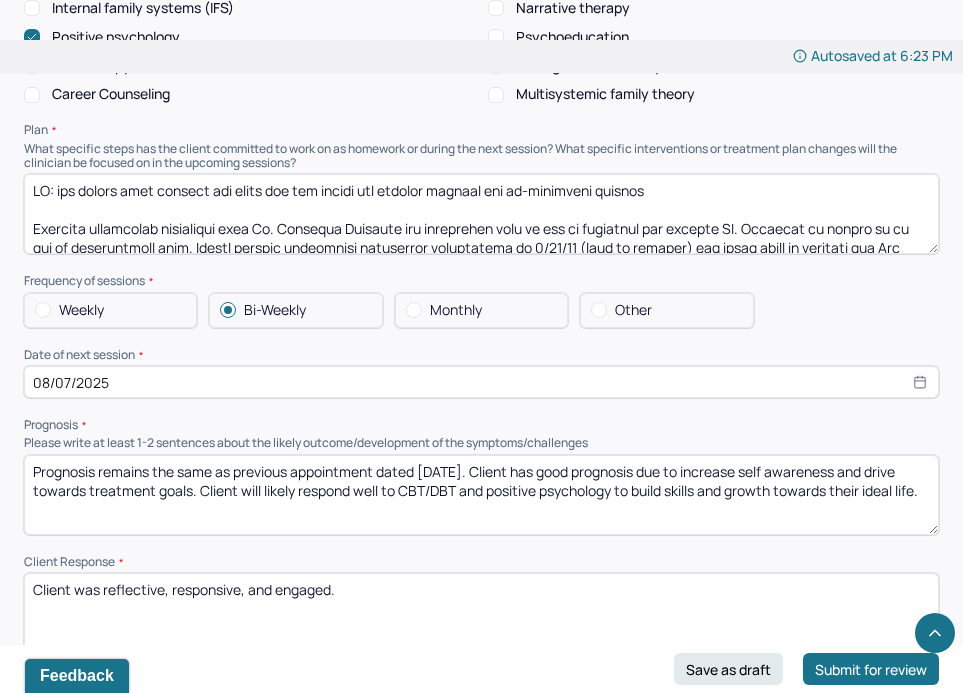 scroll, scrollTop: 2148, scrollLeft: 0, axis: vertical 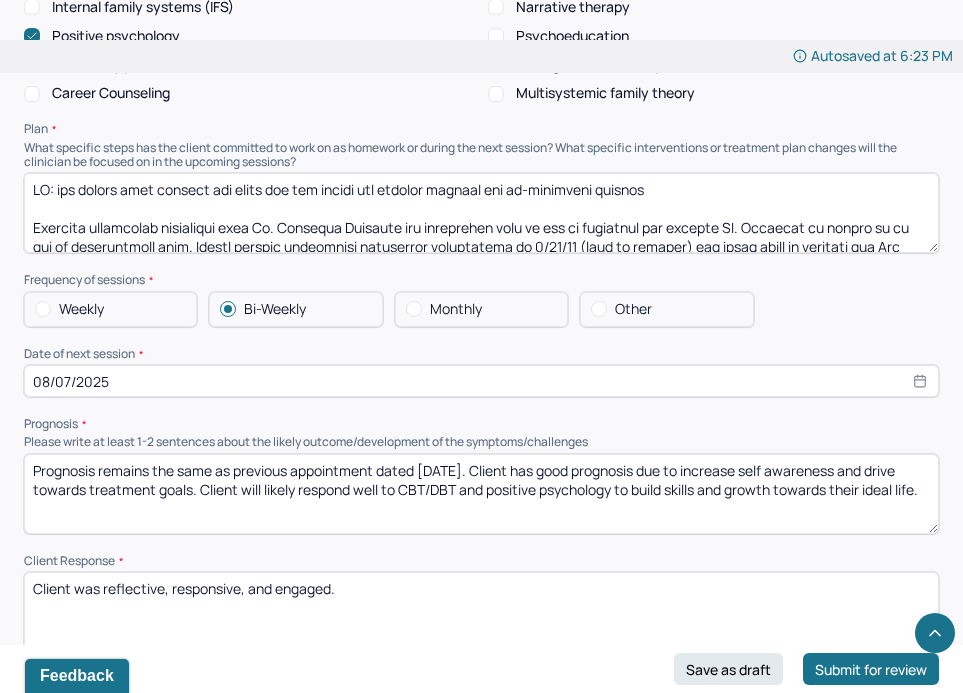click on "Prognosis remains the same as previous appointment dated [DATE]. Client has good prognosis due to increase self awareness and drive towards treatment goals. Client will likely respond well to CBT/DBT and positive psychology to build skills and growth towards their ideal life." at bounding box center [481, 494] 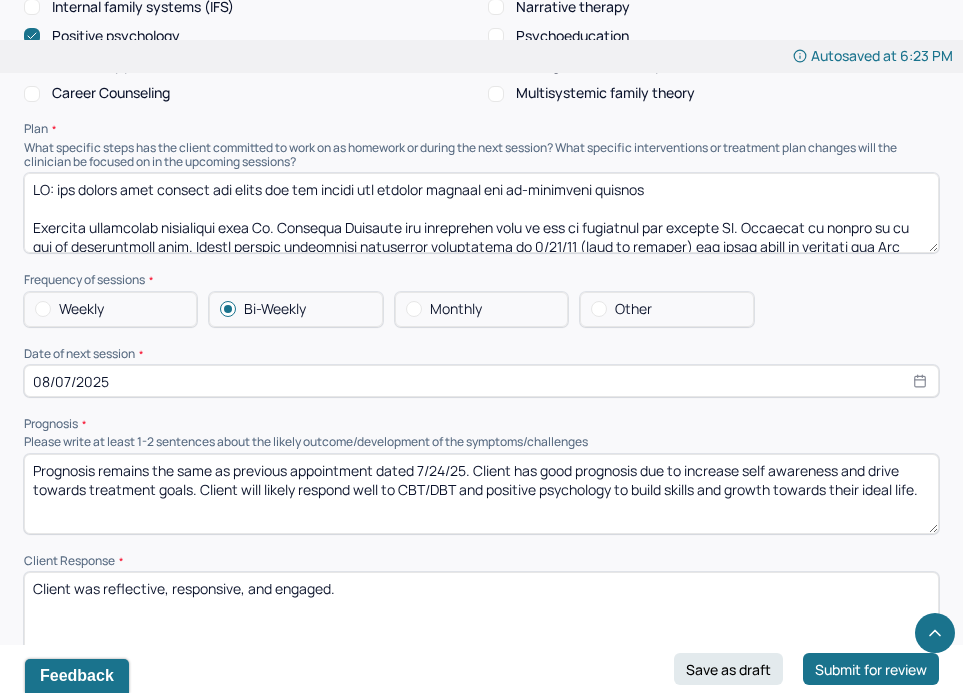 type on "Prognosis remains the same as previous appointment dated 7/24/25. Client has good prognosis due to increase self awareness and drive towards treatment goals. Client will likely respond well to CBT/DBT and positive psychology to build skills and growth towards their ideal life." 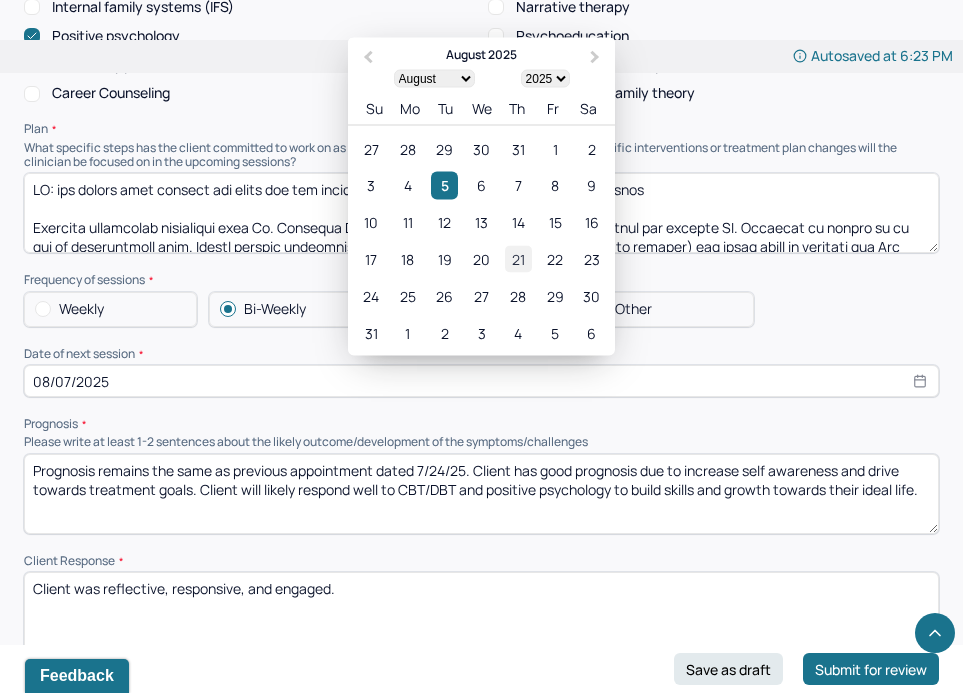 click on "21" at bounding box center (518, 259) 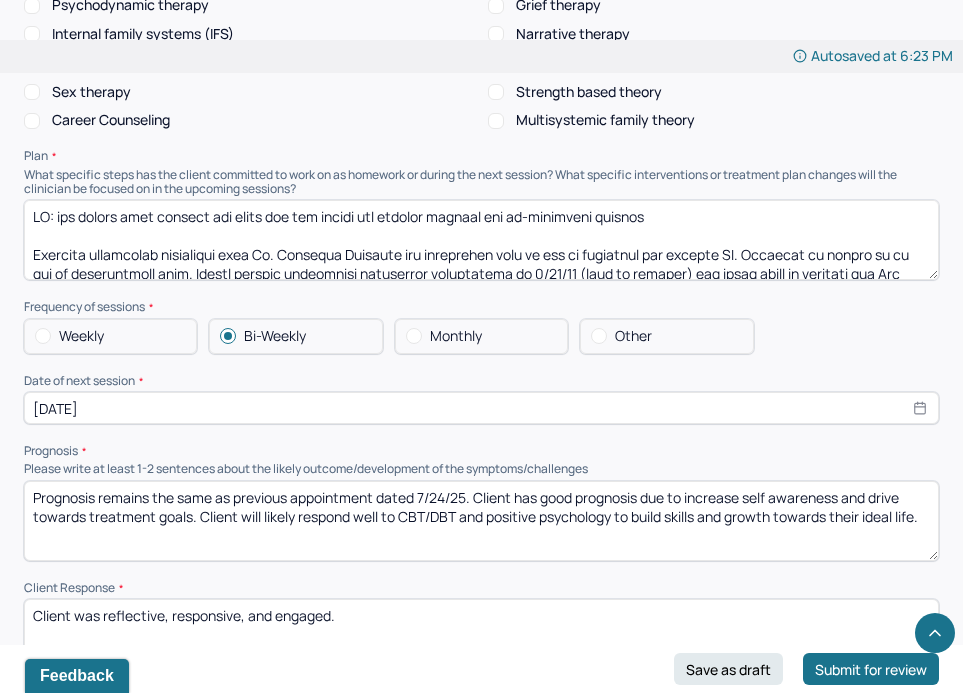 scroll, scrollTop: 2111, scrollLeft: 0, axis: vertical 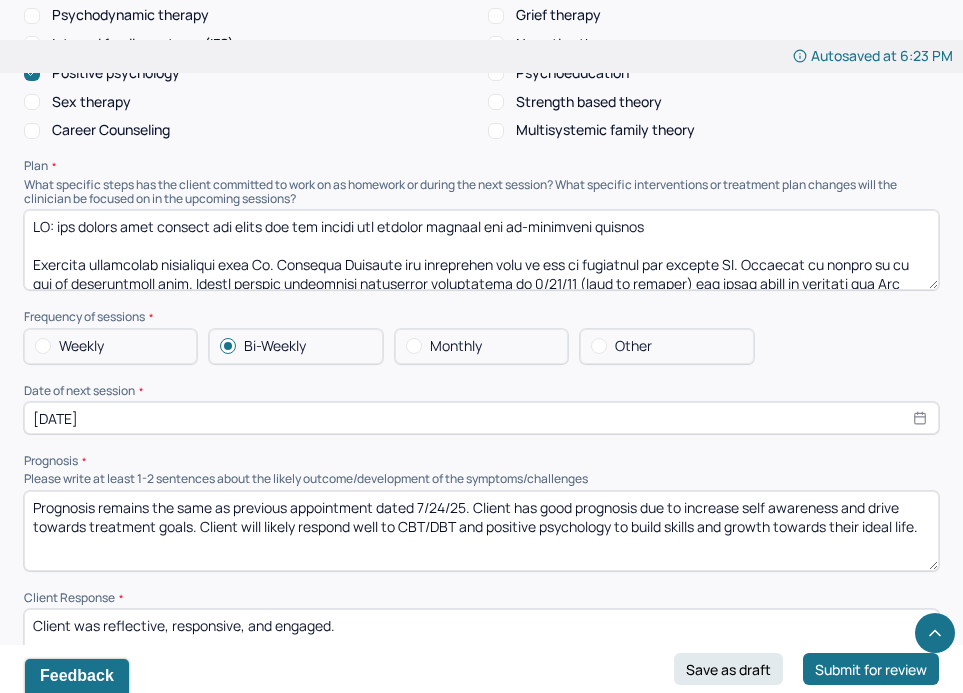 drag, startPoint x: 664, startPoint y: 216, endPoint x: 9, endPoint y: 216, distance: 655 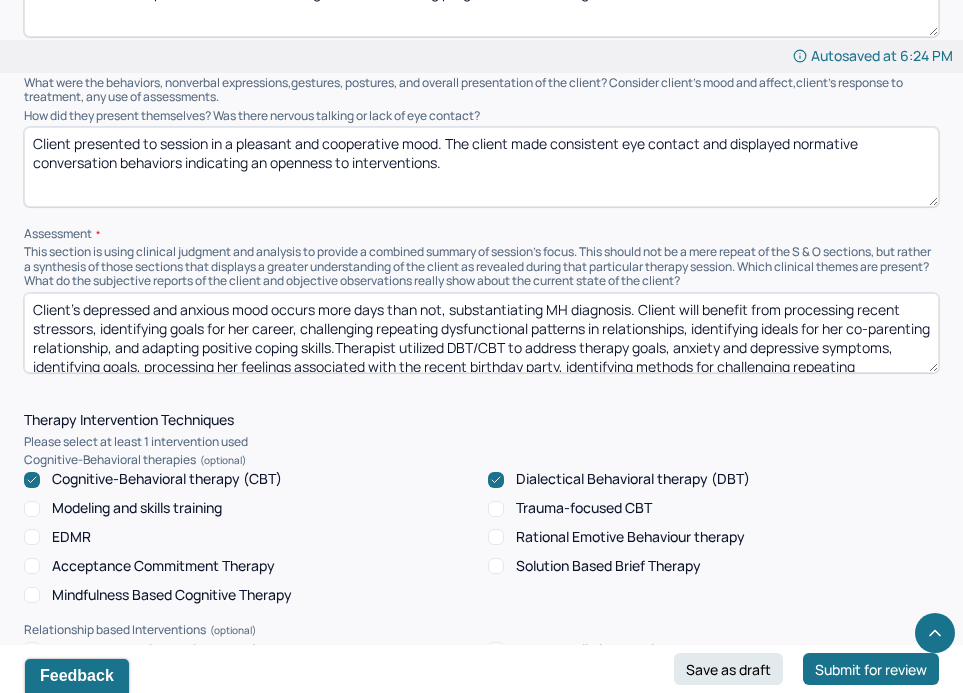 scroll, scrollTop: 1277, scrollLeft: 0, axis: vertical 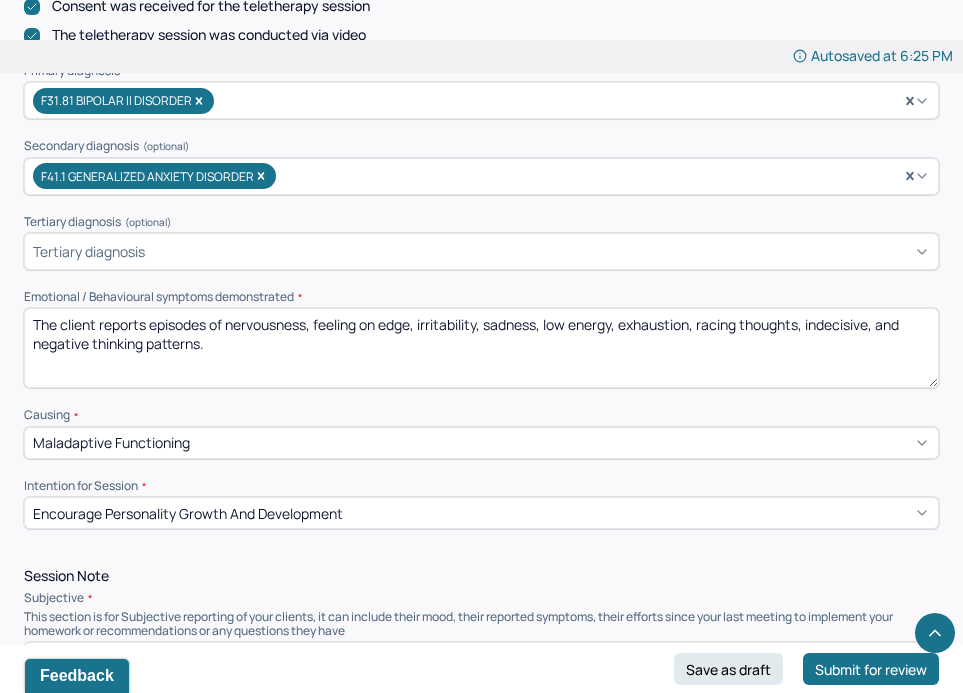 type on "The client will schedule appointments with her OBGYN and psychiatrist to explore options for mediation management and possible PMDD diagnosis
Continue medication management with Dr. [DOCTOR_NAME] and coordinate care to aid in treatment and confirm DX. Continue to follow up to aid in coordinating care. Client reports medication management appointment on [DATE] (with no changes) and still needs to schedule her May appointment. Scheduled meeting for collaboration of care for [DATE]. Clinician called Dr. [DOCTOR_NAME] and did not hear back. Clinical plans to confirm DX, monitor risk, and further explore integration of medication management with collaboration from Dr. [DOCTOR_NAME]. The clinician discussed with the client to see her PCP to navigating health issues, eating patterns, and fatigue. The client will schedule her annual physical to address health issues and energy levels.
Therapist will utilize CBT/DBT for positive coping strategies. Therapist will utilize positive psychology for reflecting on values and ideals while processing past and current issues.
HW: the client will utilize self-compassionate language while n" 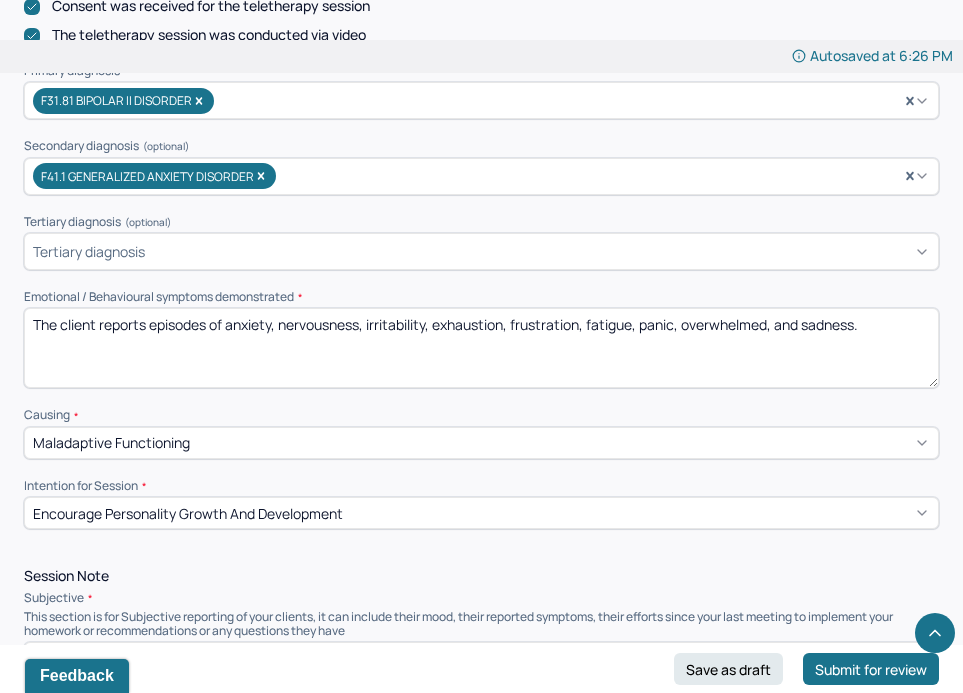 click on "The client reports episodes of anxiety, nervousness, irritability, exhaustion, frustration, fatigue, panic, overwhelmed, and sadness." at bounding box center [481, 348] 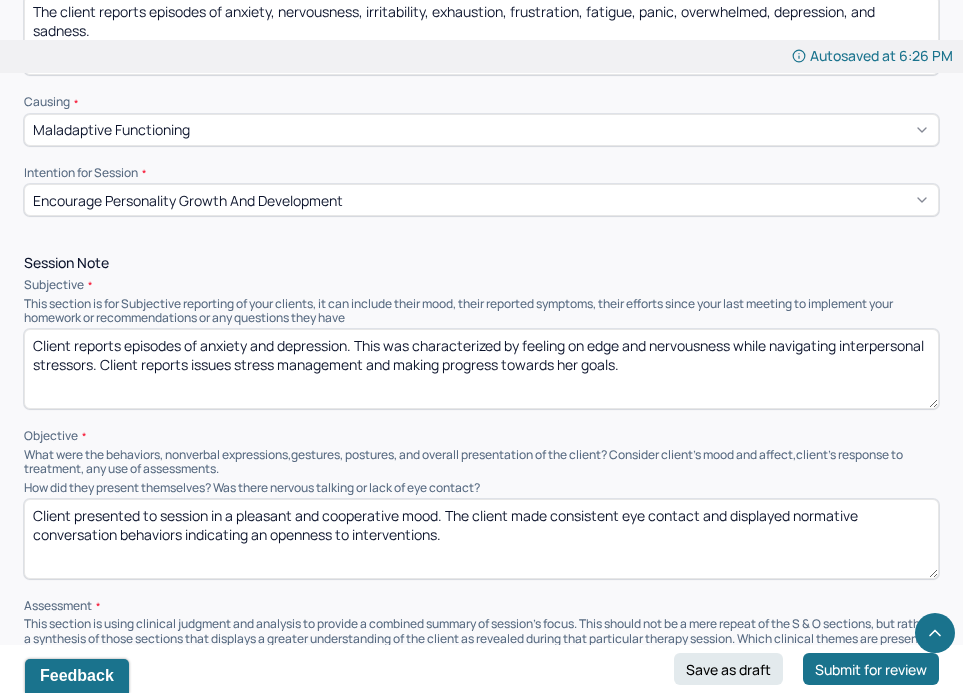 scroll, scrollTop: 994, scrollLeft: 0, axis: vertical 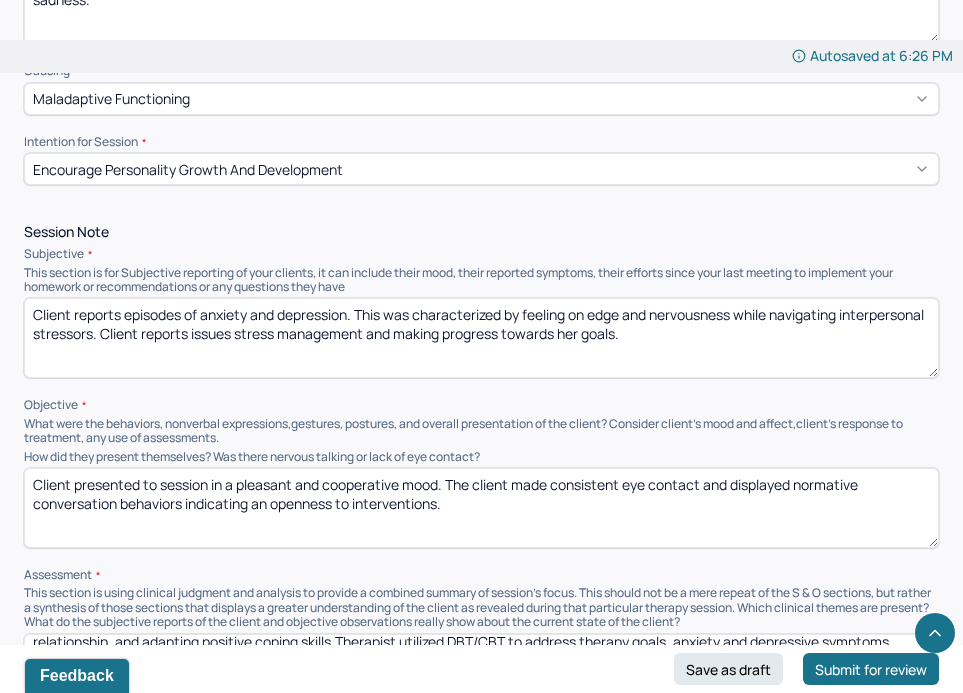 type on "The client reports episodes of anxiety, nervousness, irritability, exhaustion, frustration, fatigue, panic, overwhelmed, depression, and sadness." 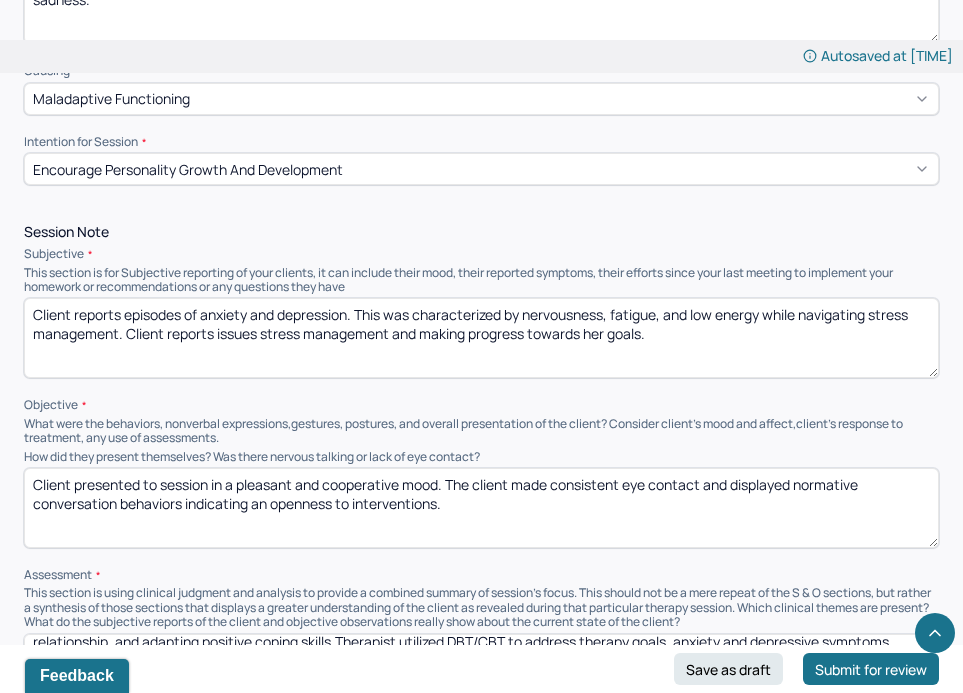 drag, startPoint x: 709, startPoint y: 332, endPoint x: 255, endPoint y: 330, distance: 454.0044 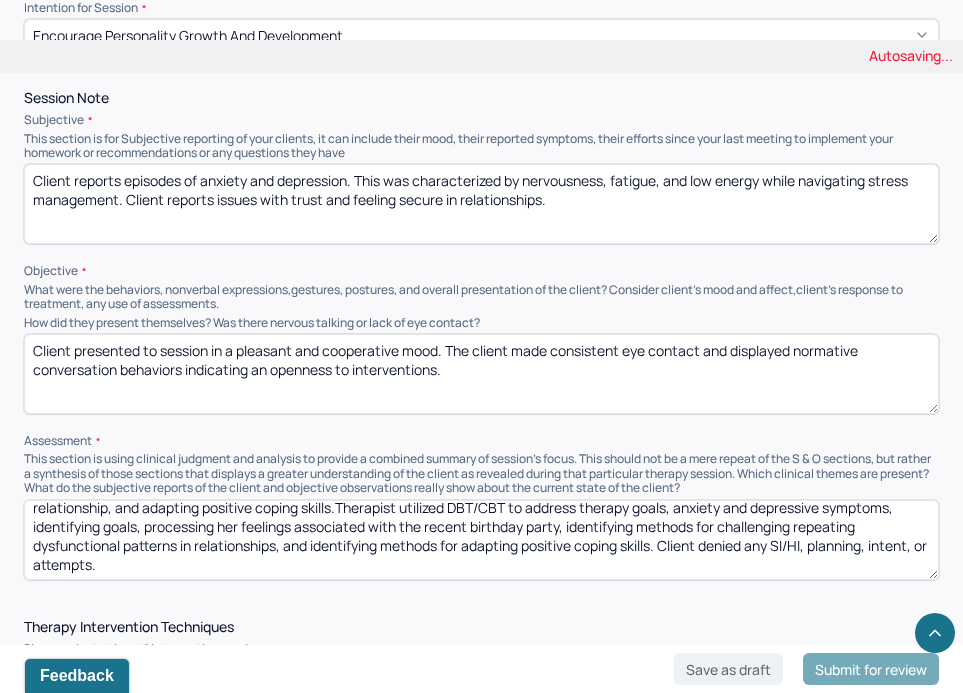 scroll, scrollTop: 1132, scrollLeft: 0, axis: vertical 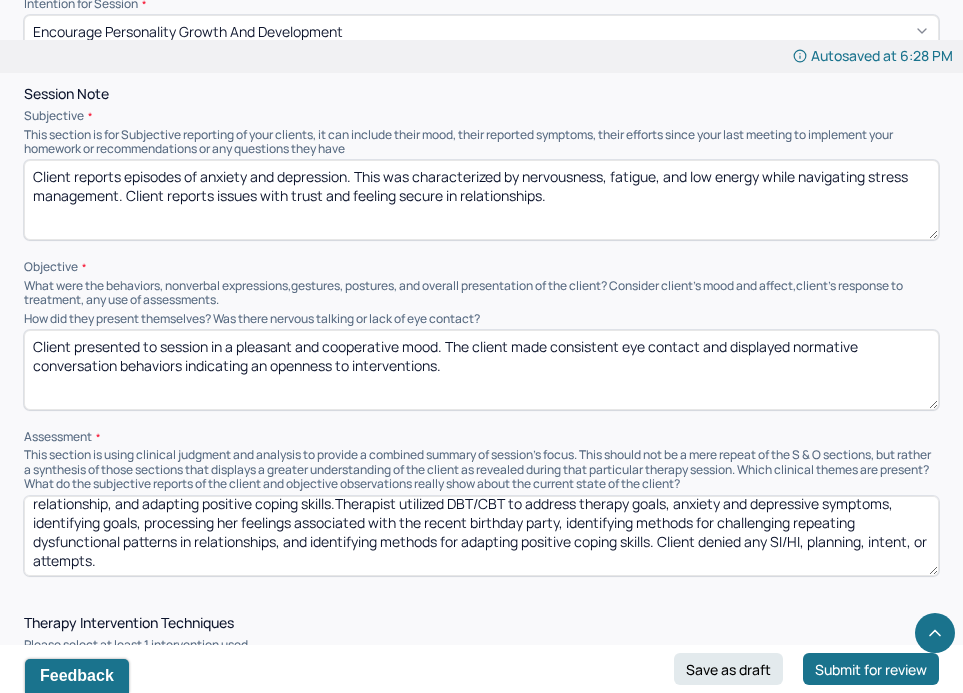 type on "Client reports episodes of anxiety and depression. This was characterized by nervousness, fatigue, and low energy while navigating stress management. Client reports issues with trust and feeling secure in relationships." 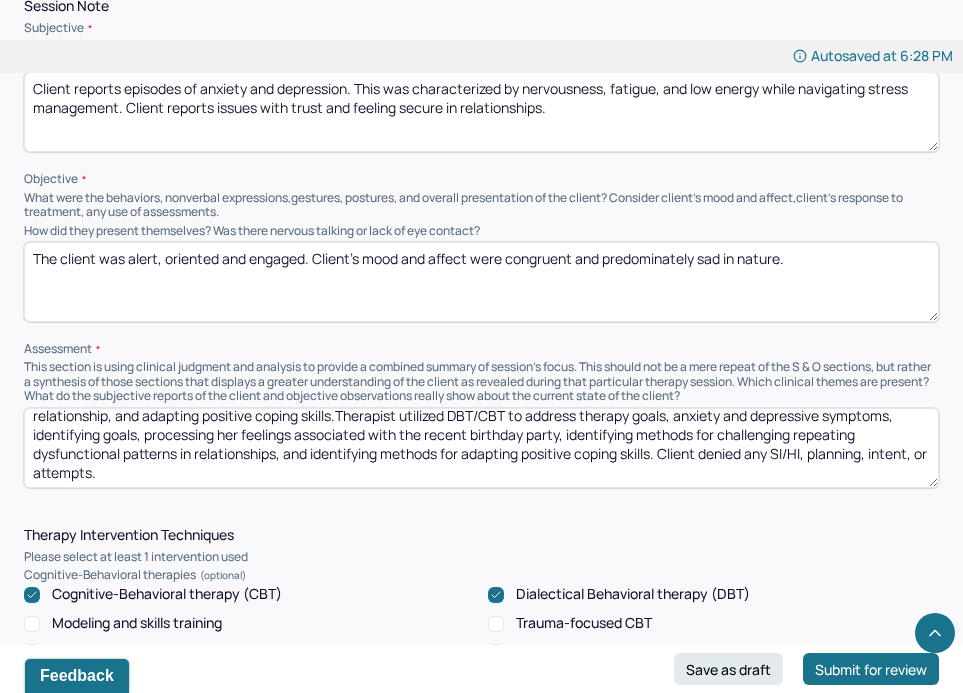 scroll, scrollTop: 1222, scrollLeft: 0, axis: vertical 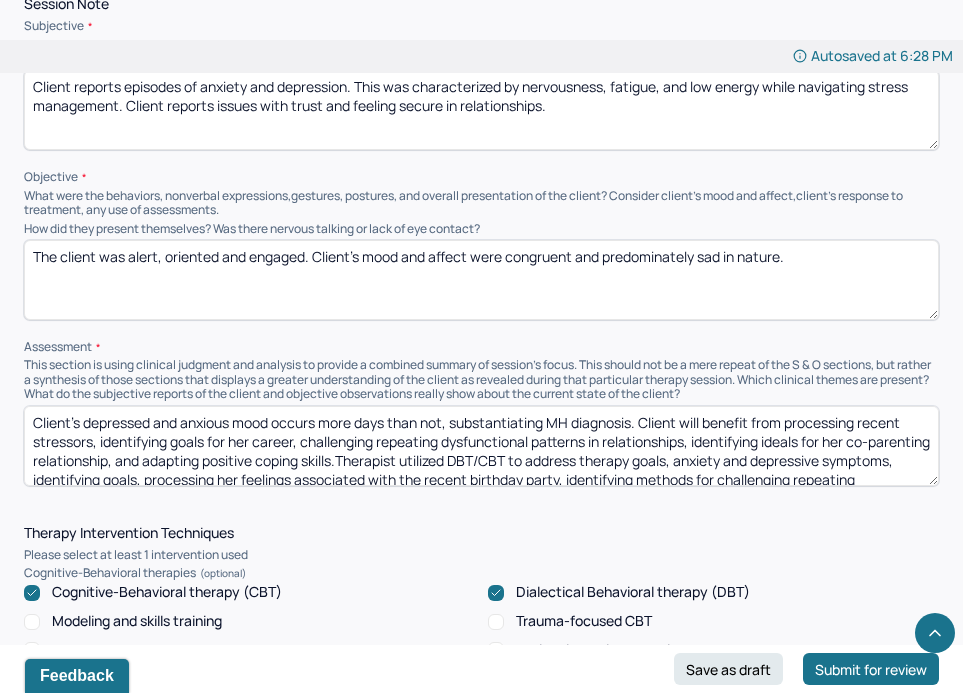 type on "The client was alert, oriented and engaged. Client’s mood and affect were congruent and predominately sad in nature." 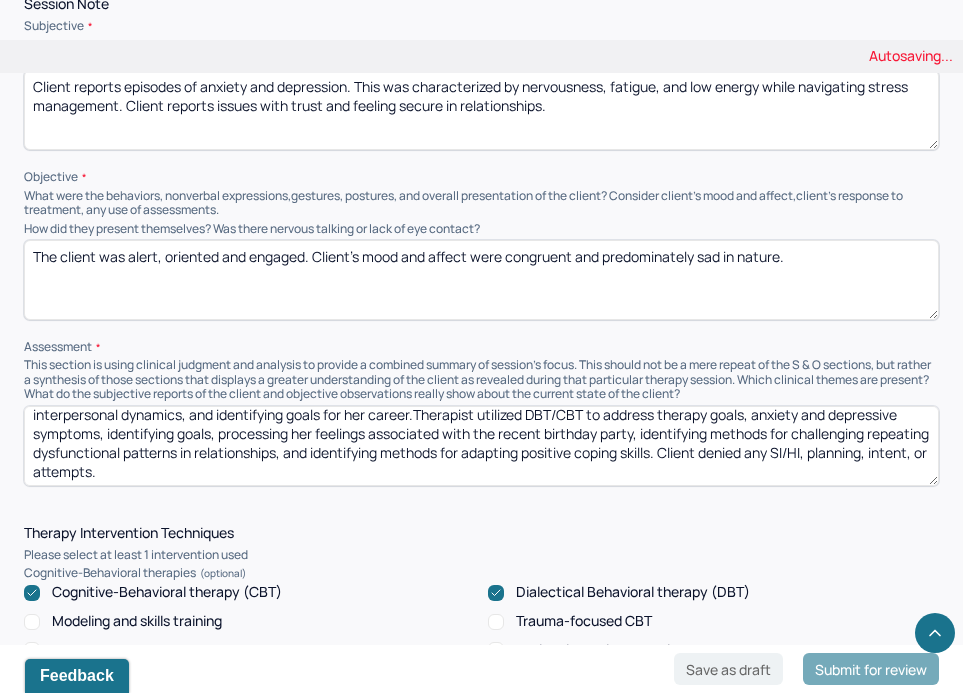 scroll, scrollTop: 47, scrollLeft: 0, axis: vertical 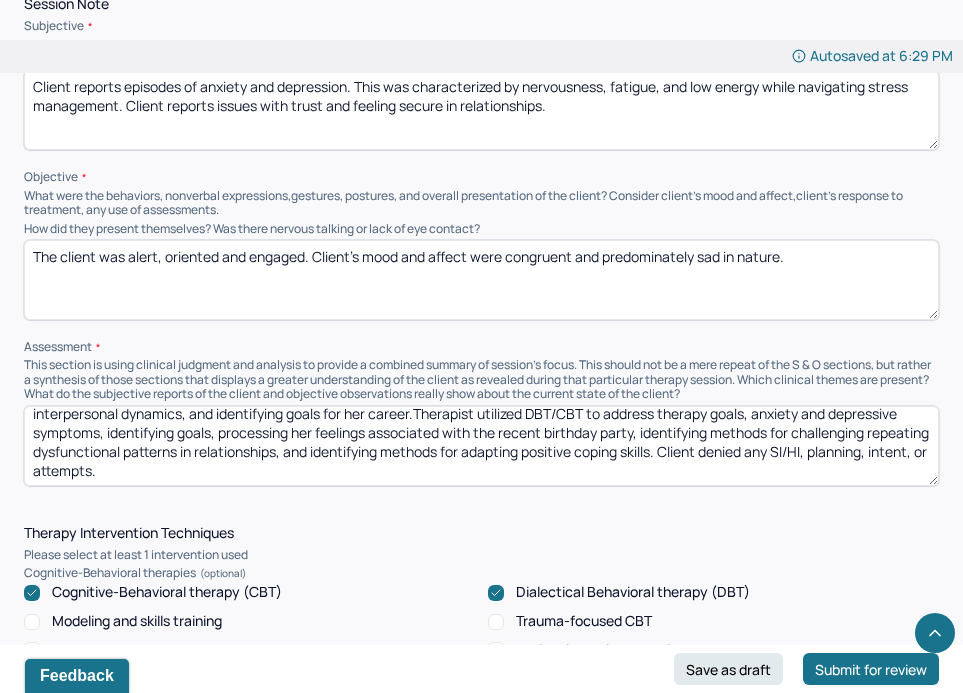 drag, startPoint x: 724, startPoint y: 445, endPoint x: 110, endPoint y: 426, distance: 614.2939 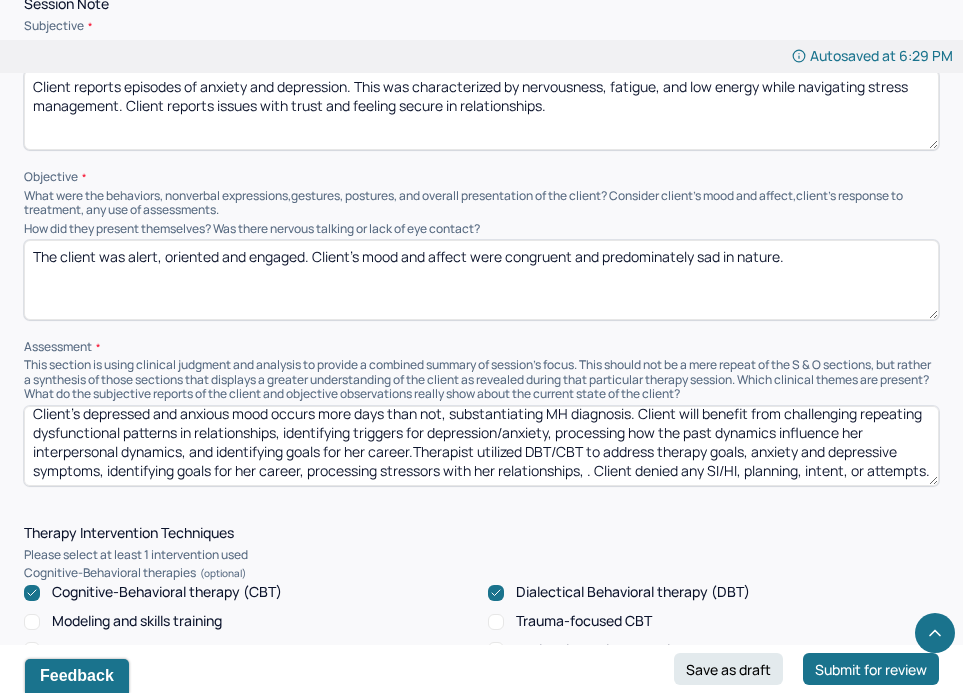 scroll, scrollTop: 28, scrollLeft: 0, axis: vertical 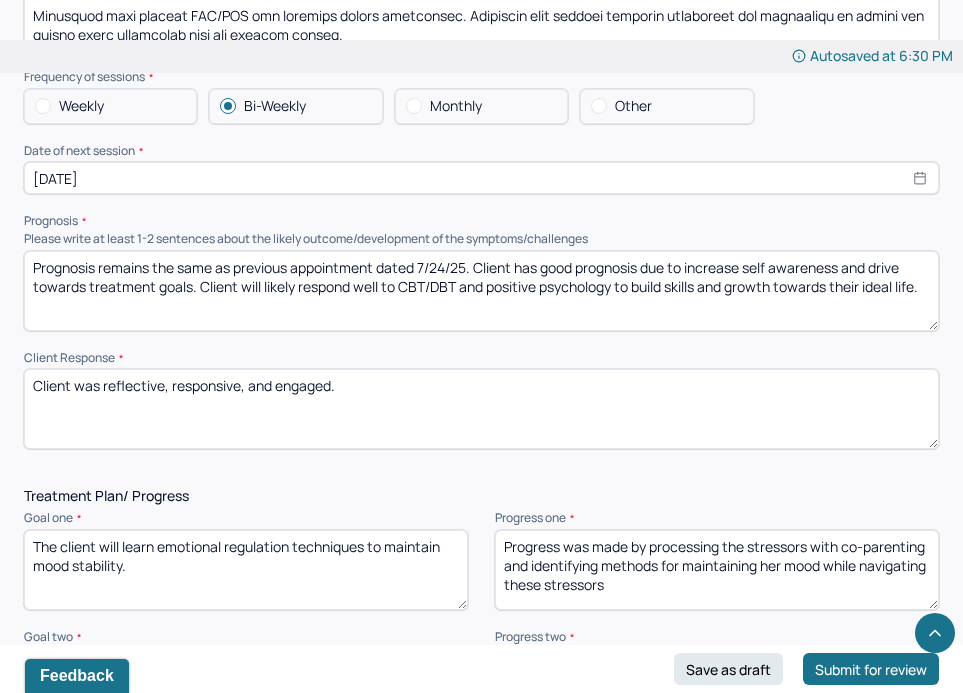 type on "Client’s depressed and anxious mood occurs more days than not, substantiating MH diagnosis. Client will benefit from challenging repeating dysfunctional patterns in relationships, identifying triggers for depression/anxiety, processing how the past dynamics influence her interpersonal dynamics, and identifying goals for her career.Therapist utilized DBT/CBT to address therapy goals, anxiety and depressive symptoms, identifying goals for her career, processing stressors with her relationships, identifying patterns for her mental health, and exploring options for positive coping skills. Client denied any SI/HI, planning, intent, or attempts." 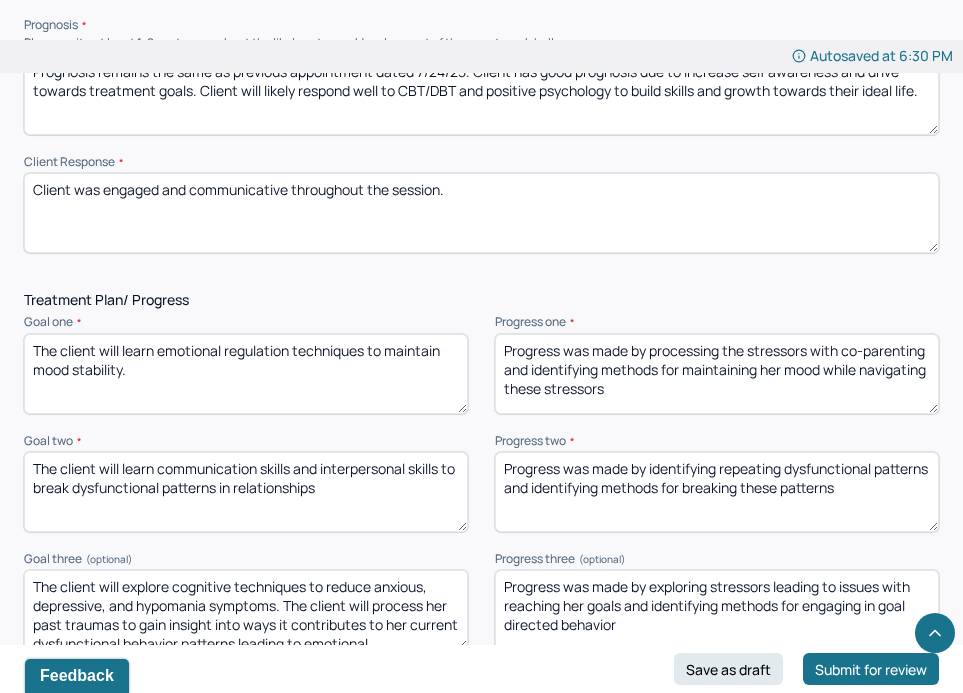 scroll, scrollTop: 2557, scrollLeft: 0, axis: vertical 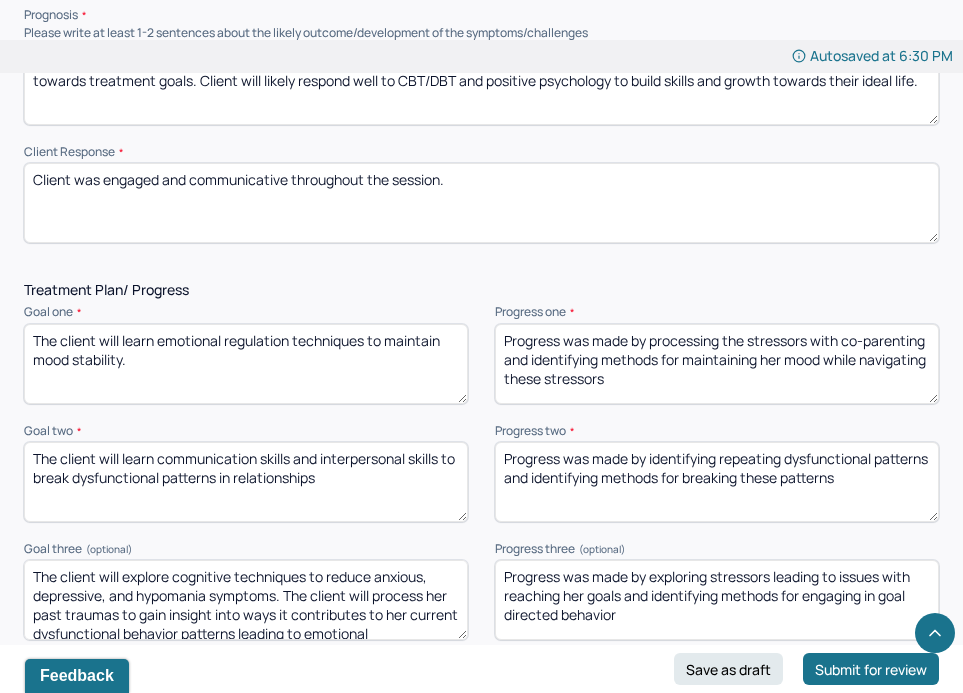 type on "Client was engaged and communicative throughout the session." 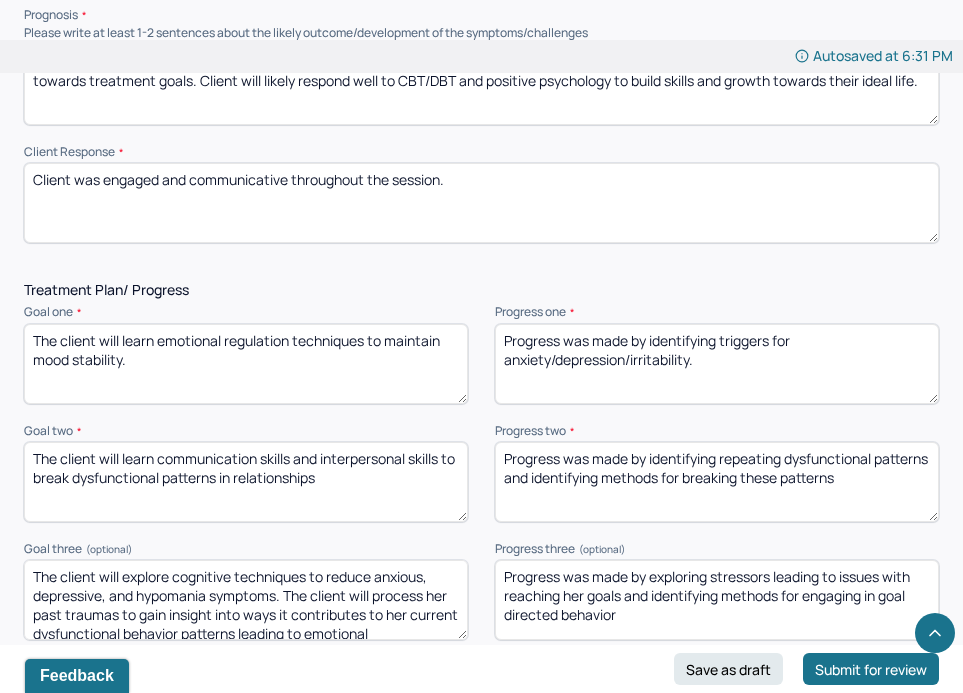 type on "Progress was made by identifying triggers for anxiety/depression/irritability." 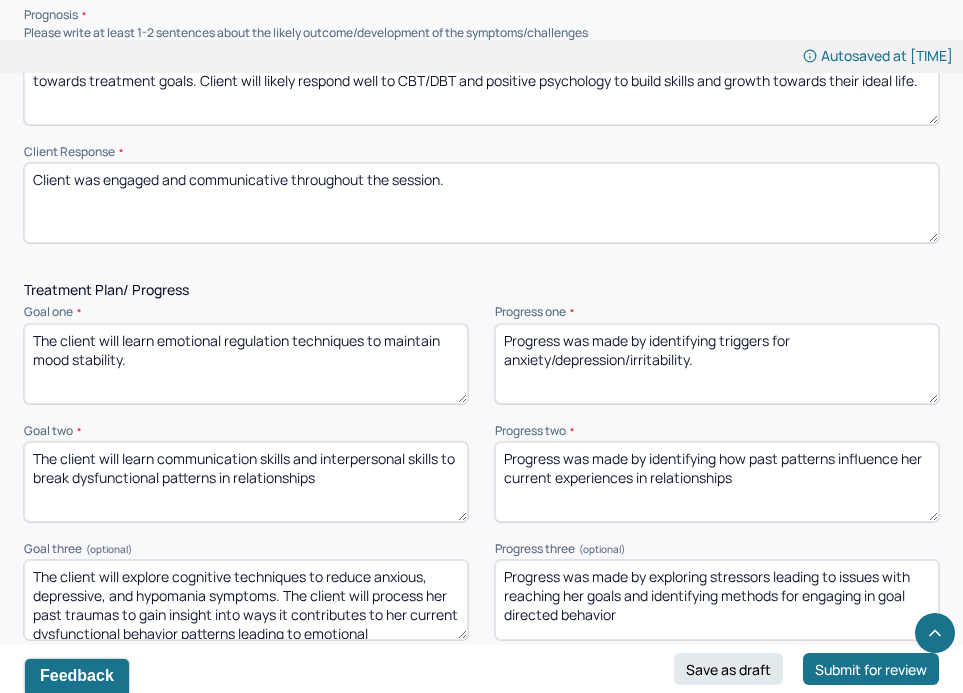type on "Progress was made by identifying how past patterns influence her current experiences in relationships" 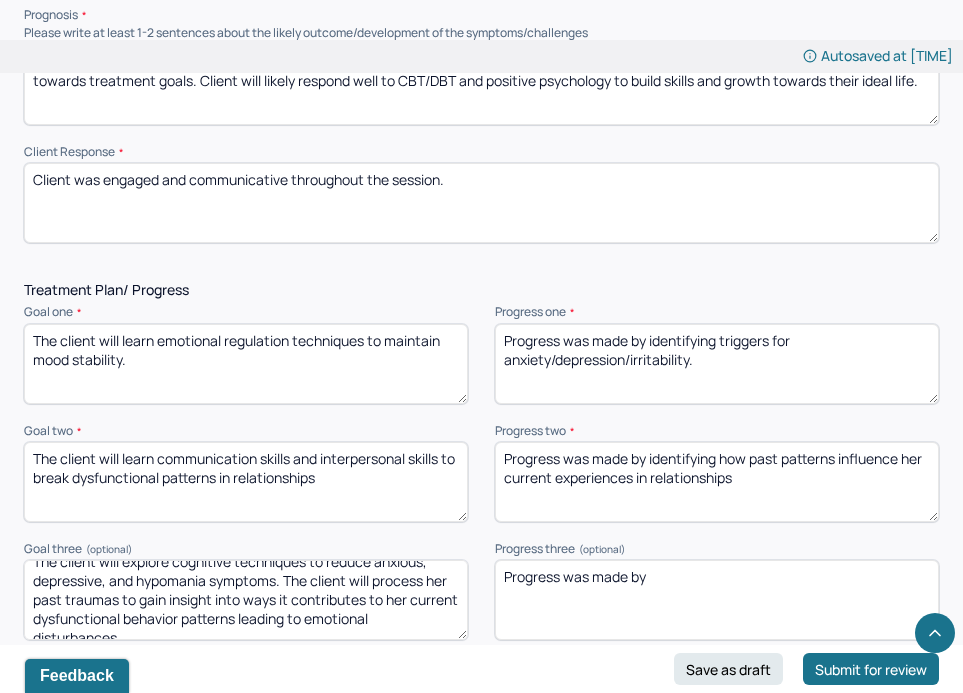 scroll, scrollTop: 28, scrollLeft: 0, axis: vertical 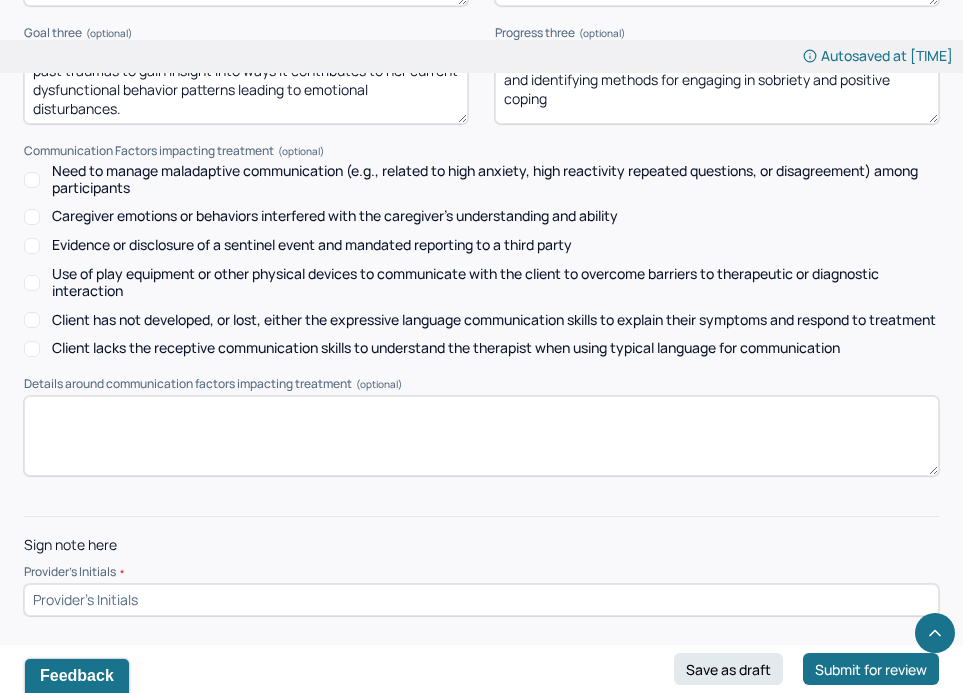 type on "Progress was made by exploring patterns with her mental health and identifying methods for engaging in sobriety and positive coping" 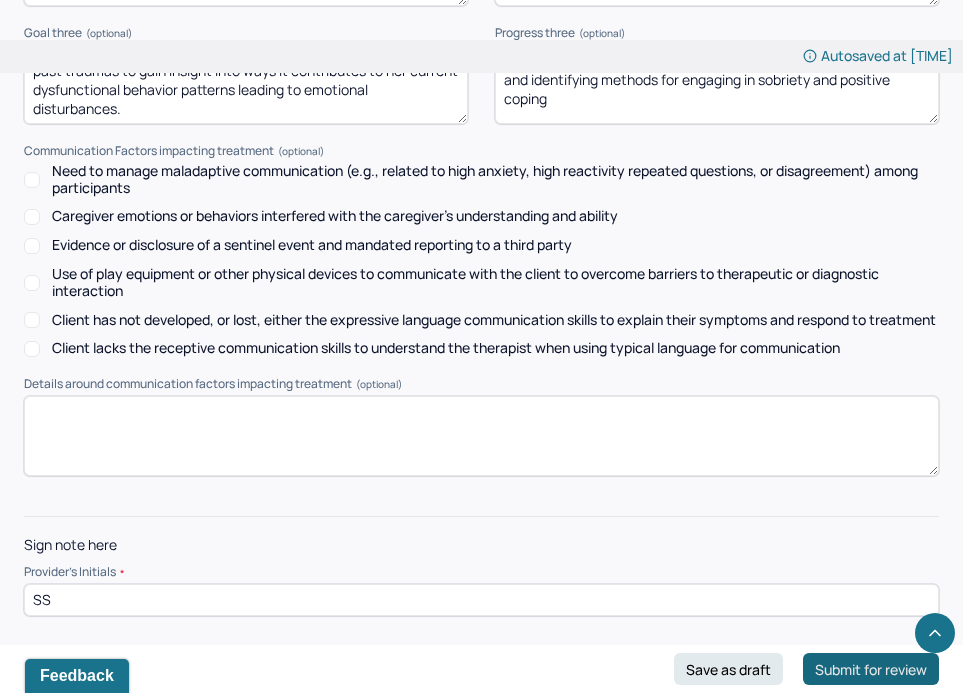 type on "SS" 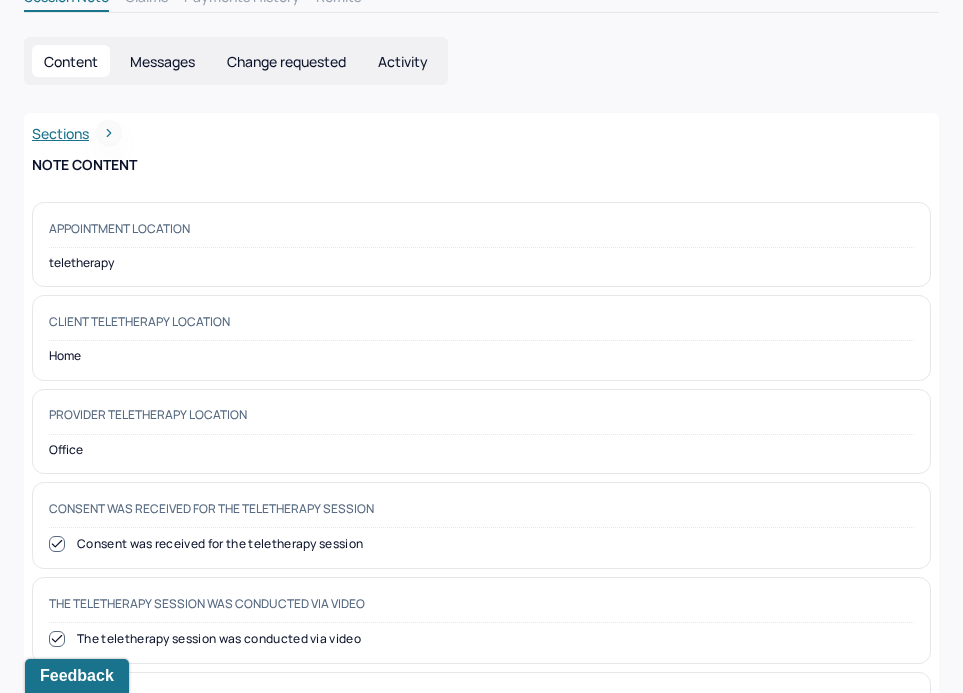 scroll, scrollTop: 0, scrollLeft: 0, axis: both 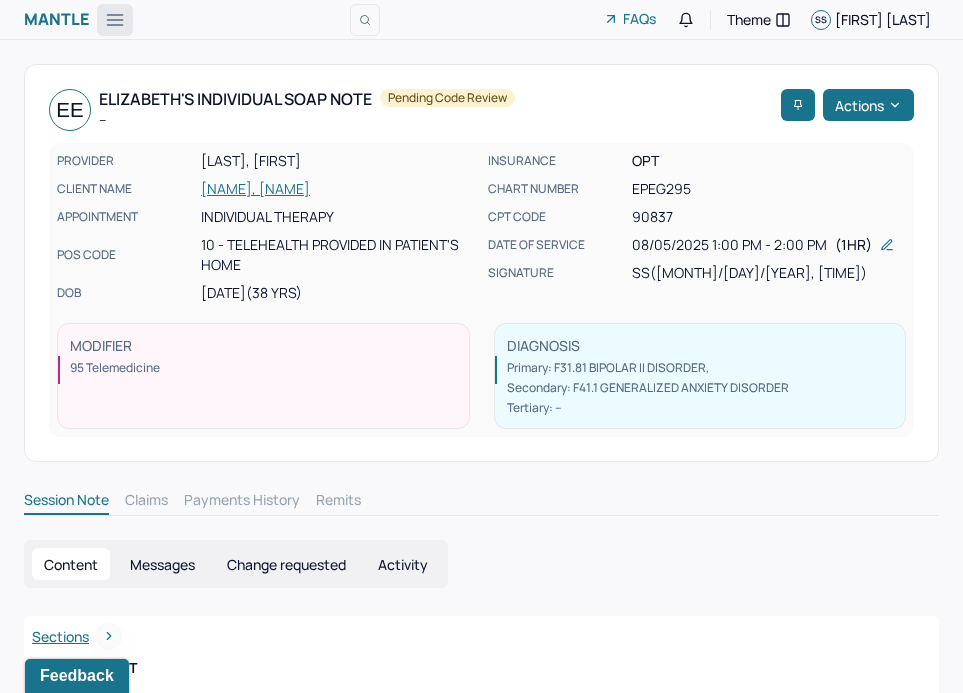 click 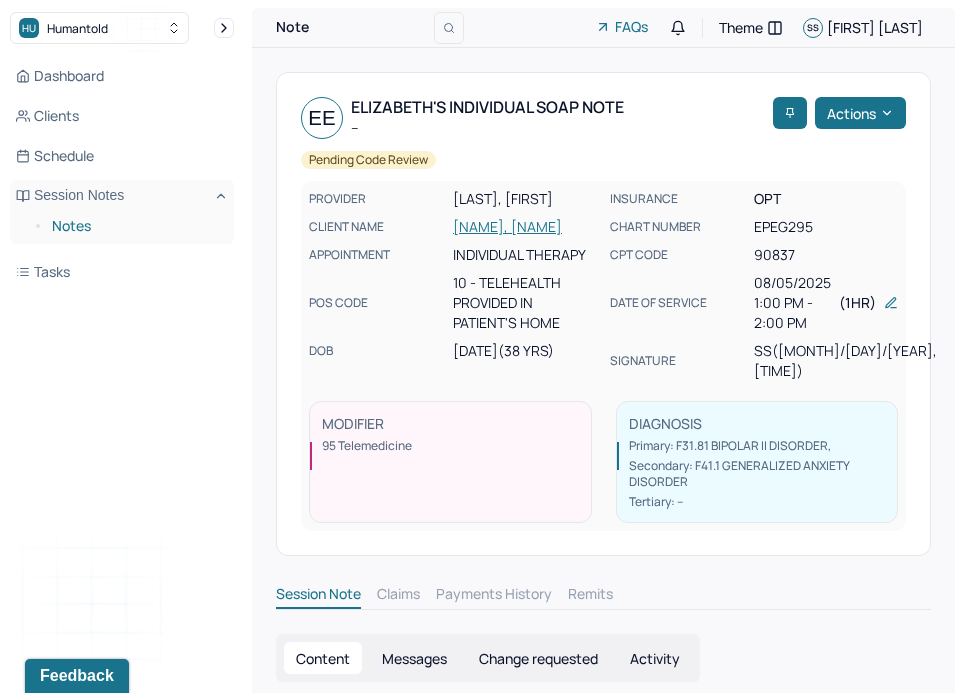click on "Notes" at bounding box center (135, 226) 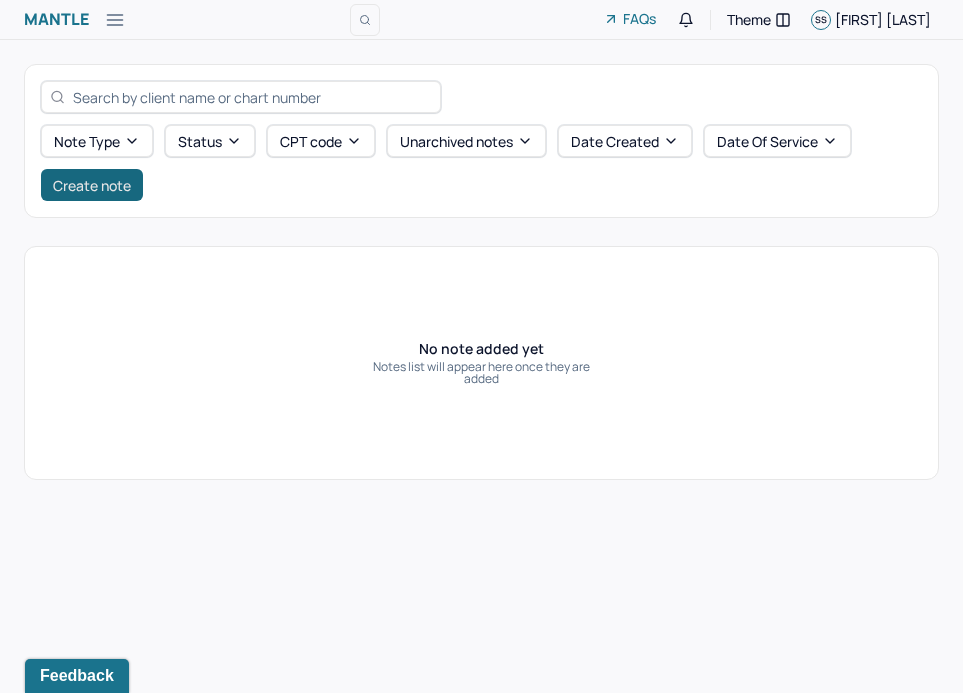 click on "Create note" at bounding box center (92, 185) 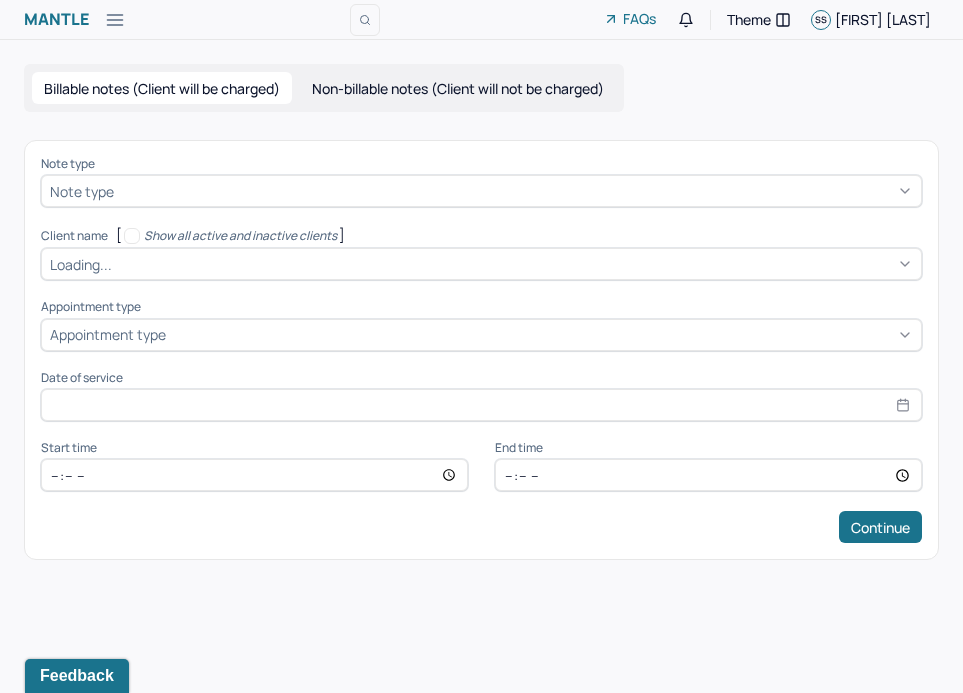 click on "Note type" at bounding box center [82, 191] 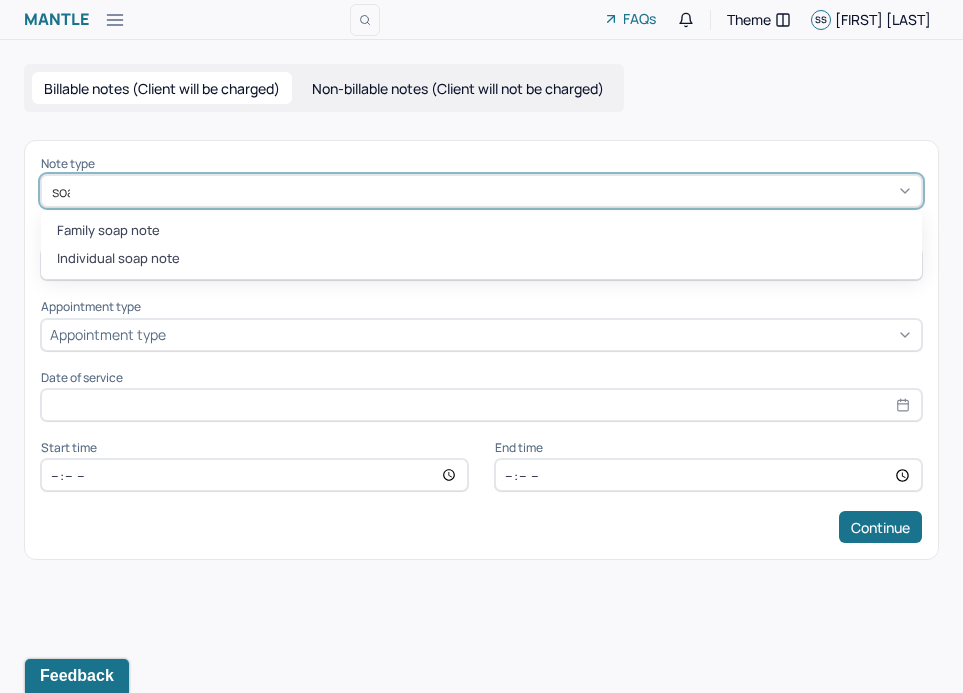 type on "soap" 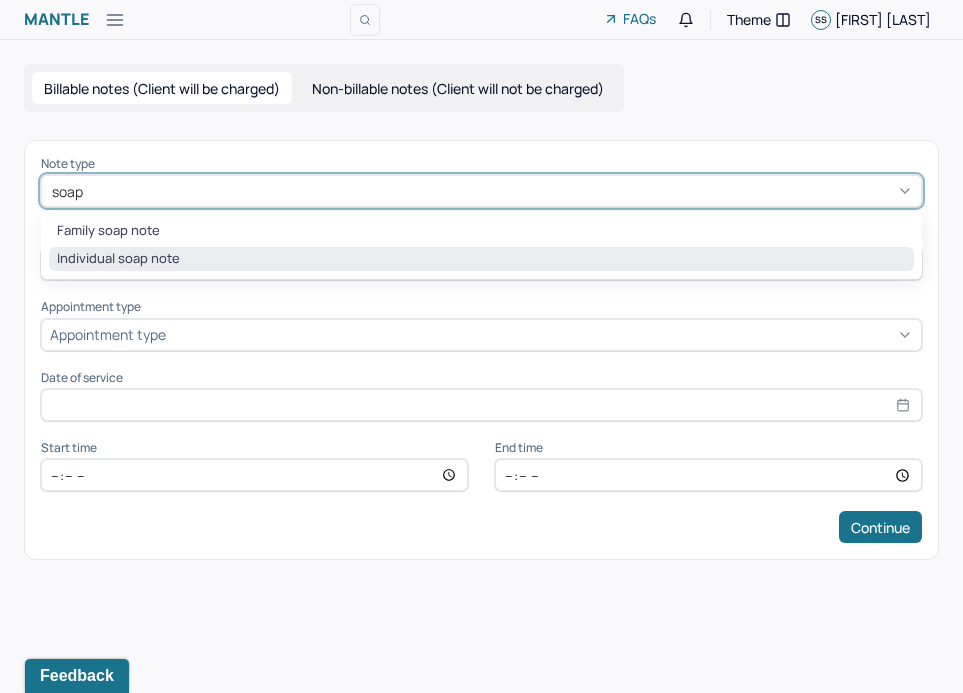 click on "Individual soap note" at bounding box center [481, 259] 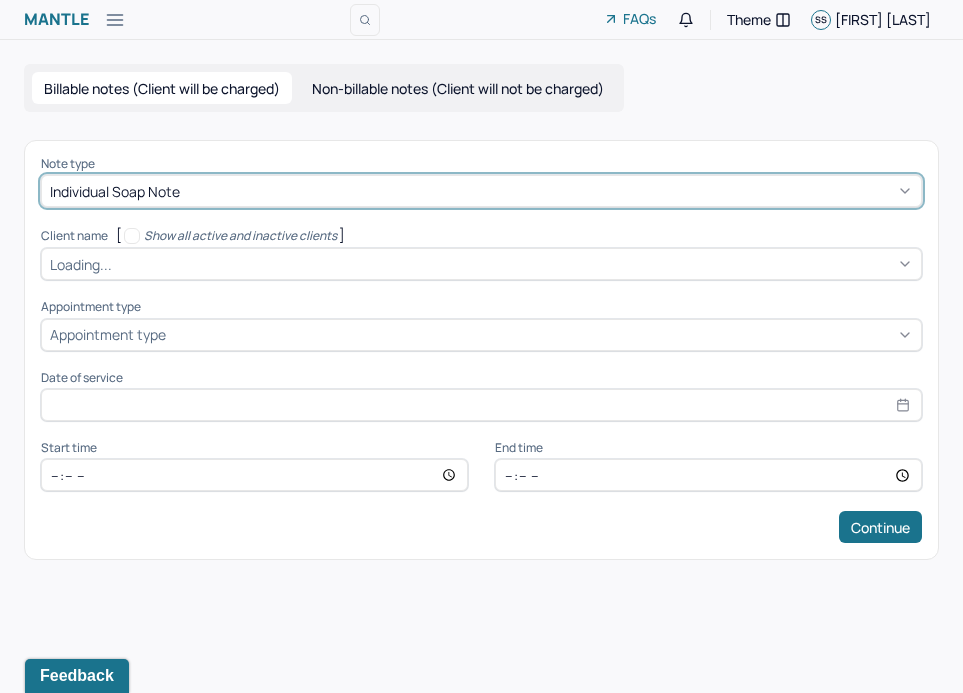 click at bounding box center (119, 264) 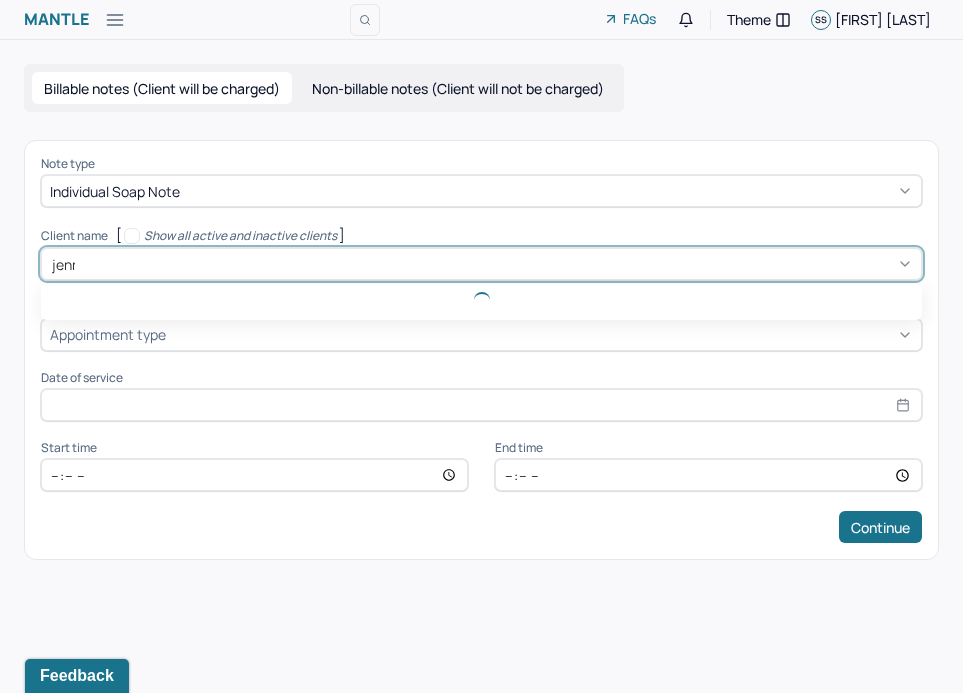 type on "jenna" 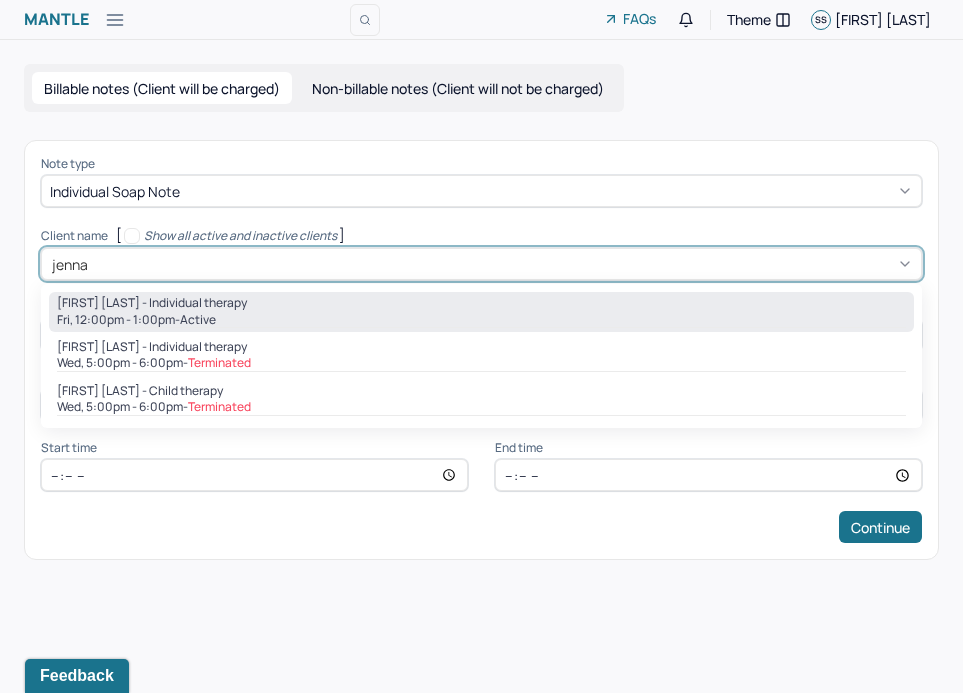 click on "[FIRST] [LAST] - Individual therapy" at bounding box center (152, 303) 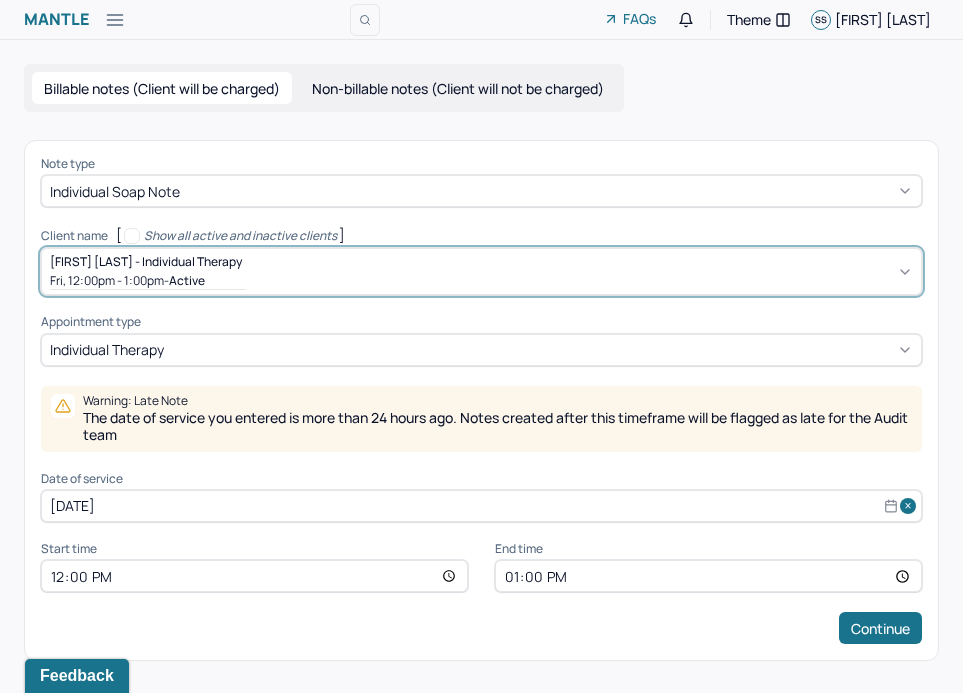click on "[DATE]" at bounding box center [481, 506] 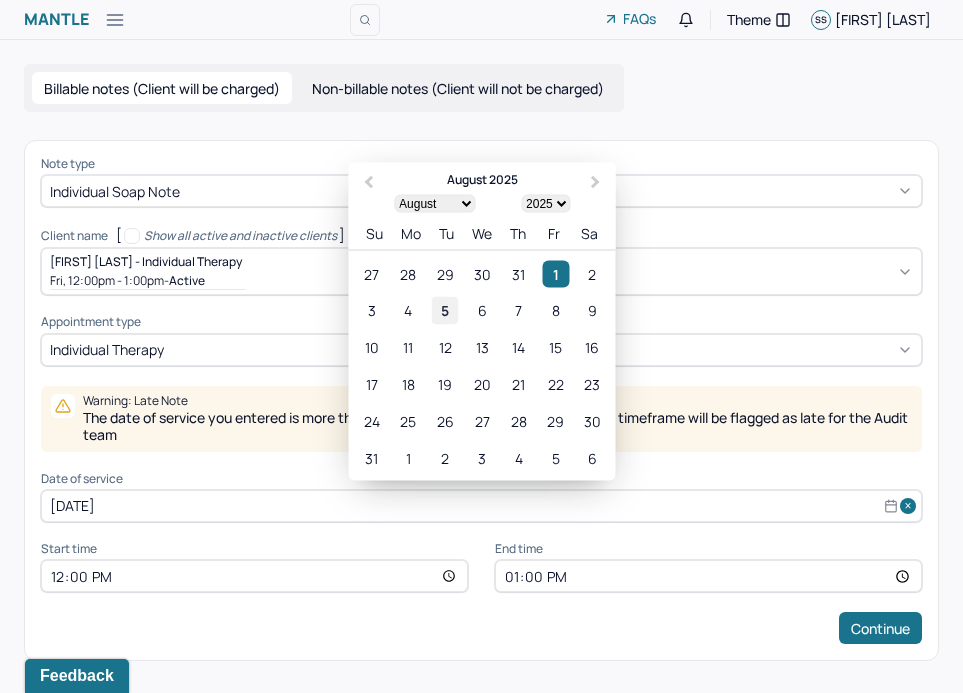 click on "5" at bounding box center [445, 310] 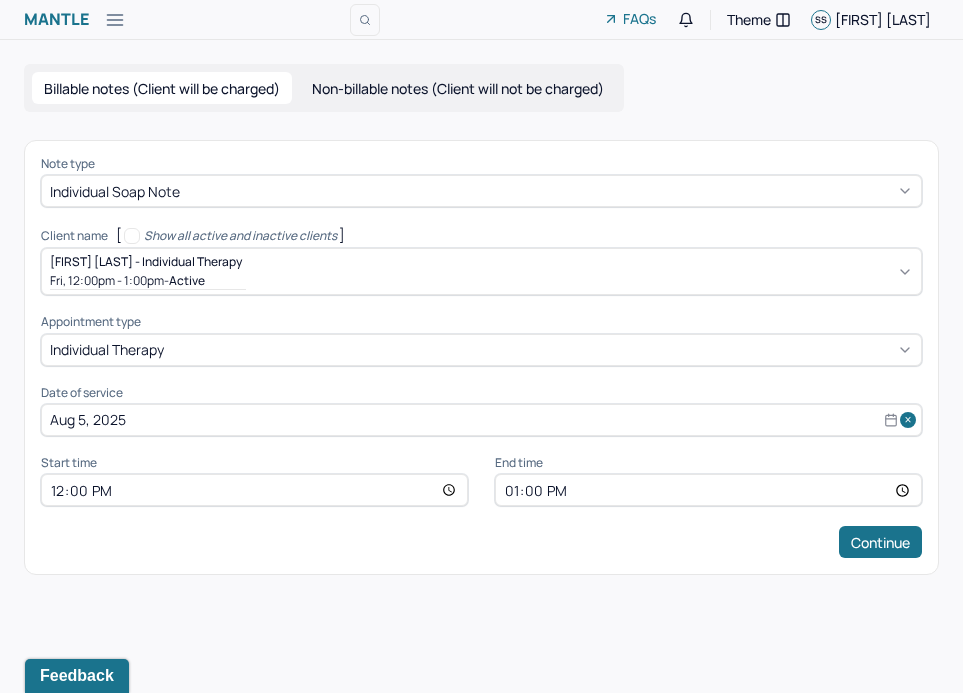 select on "7" 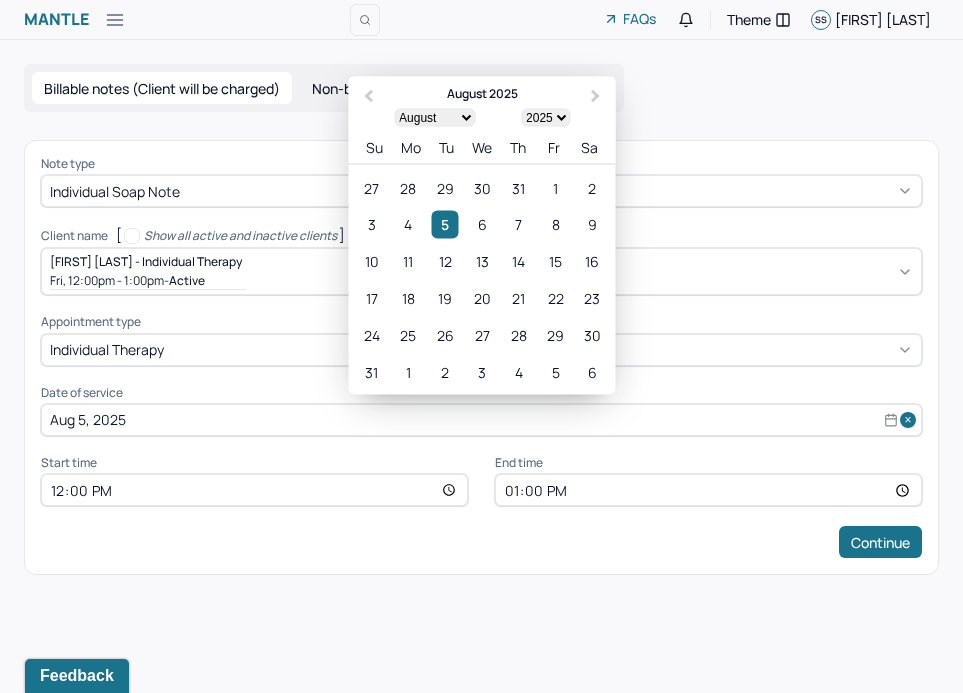 click on "12:00" at bounding box center (254, 490) 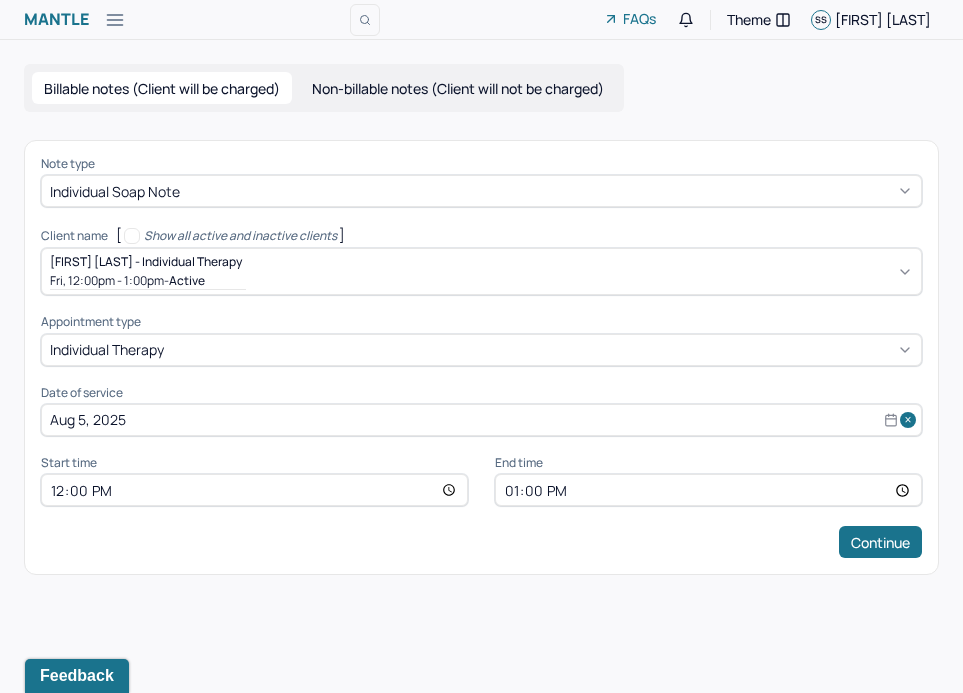type on "14:00" 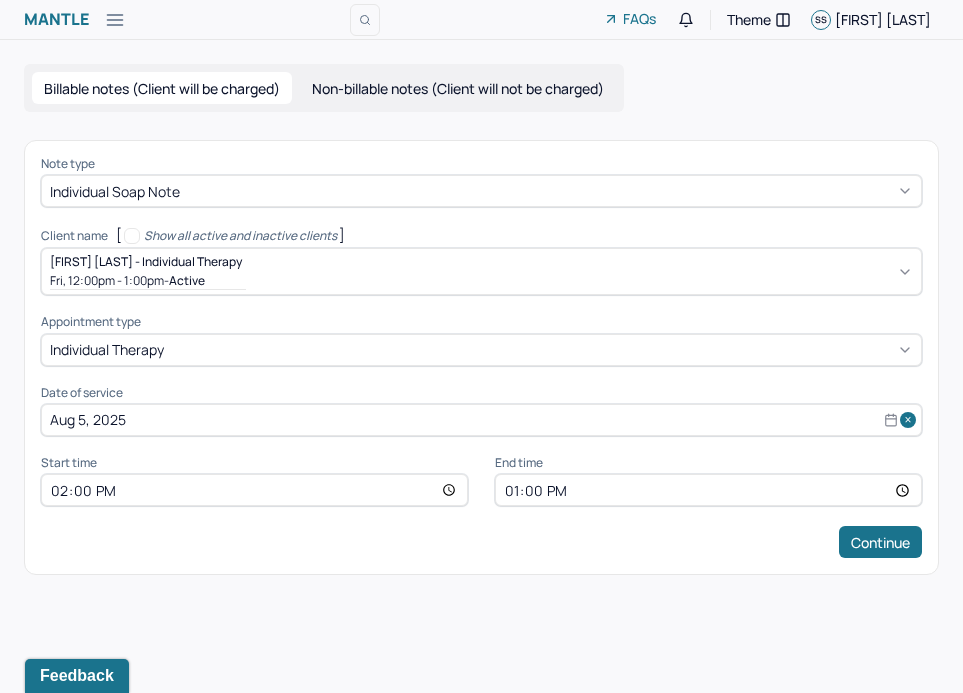 click on "13:00" at bounding box center (708, 490) 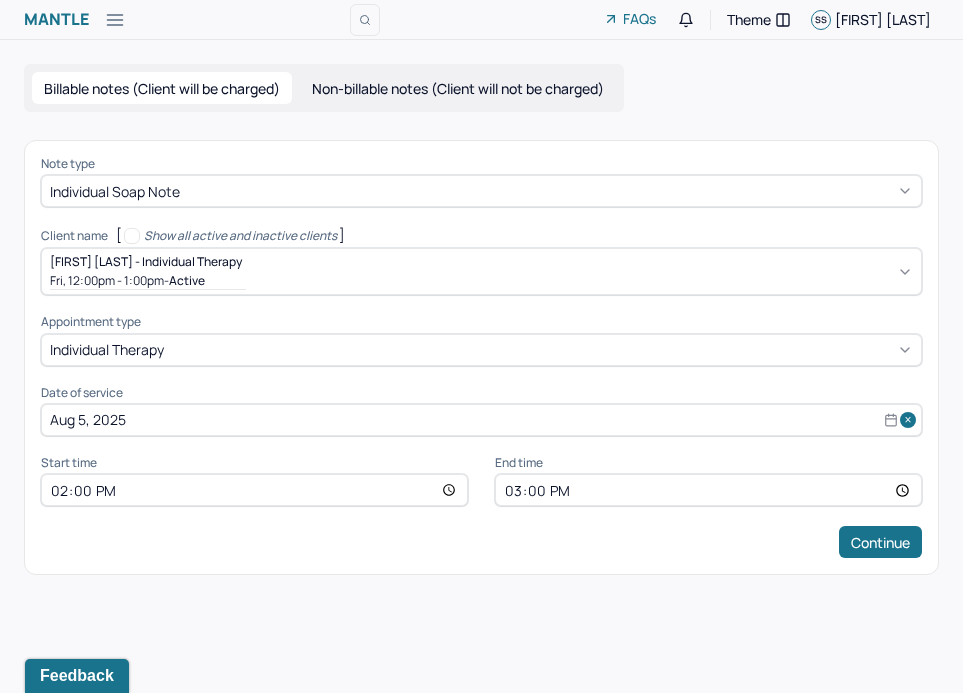 click on "Mantle Create Note  FAQs Theme SS Shayne   Snyder Billable notes (Client will be charged) Non-billable notes (Client will not be charged) Note type Individual soap note Client name [ Show all active and inactive clients ] [FIRST] [LAST] - Individual therapy Fri, 12:00pm - 1:00pm  -  active Supervisee name Shayne Snyder Appointment type individual therapy Date of service Aug 5, 2025 Start time 14:00 End time 15:00 Continue" at bounding box center [481, 346] 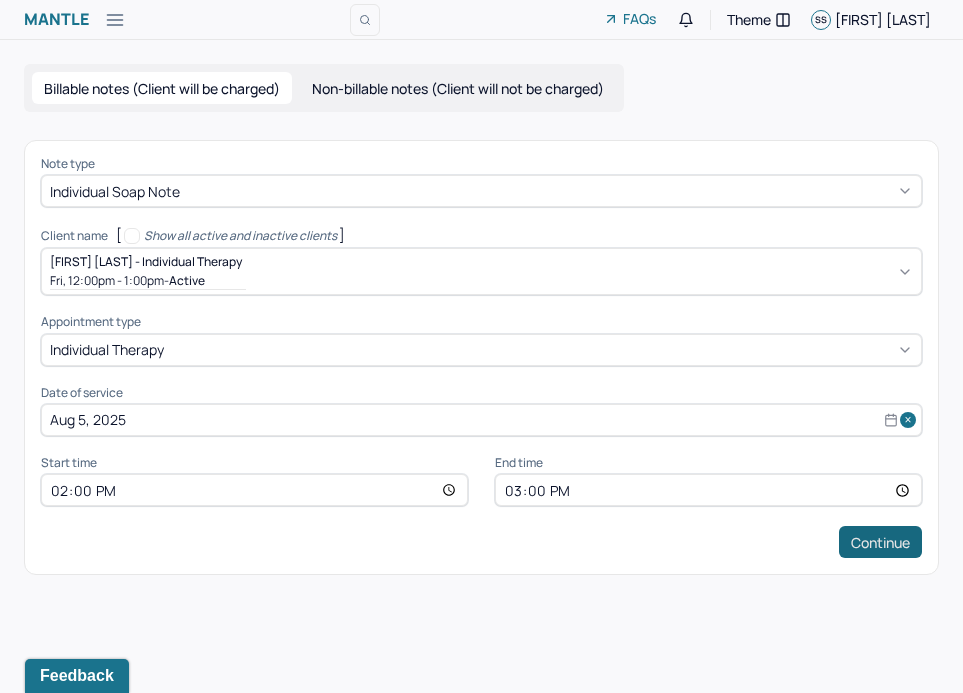 click on "Continue" at bounding box center (880, 542) 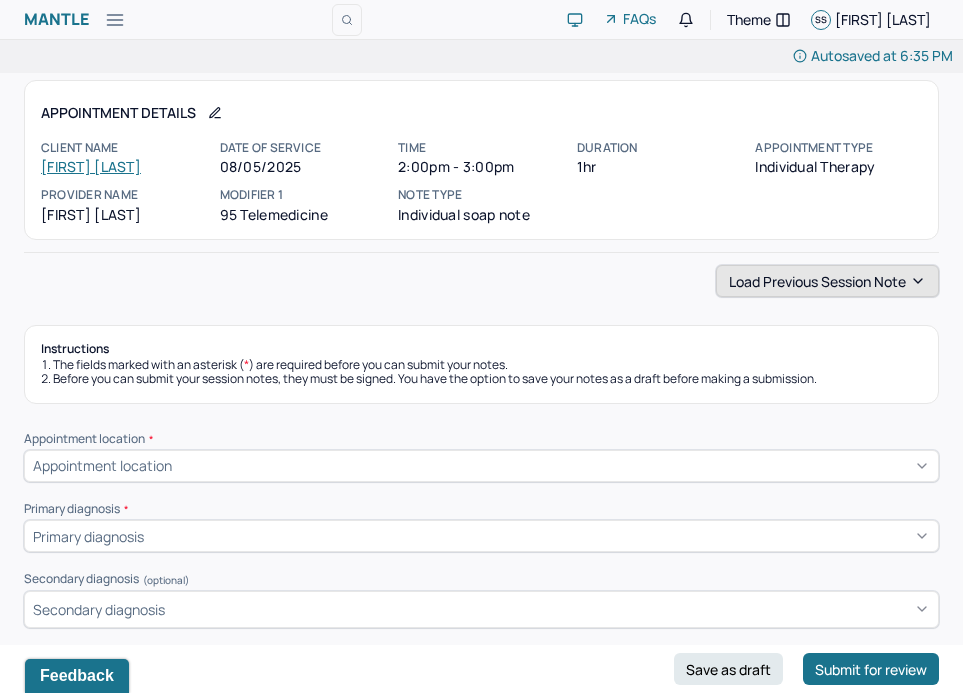 click on "Load previous session note" at bounding box center (827, 281) 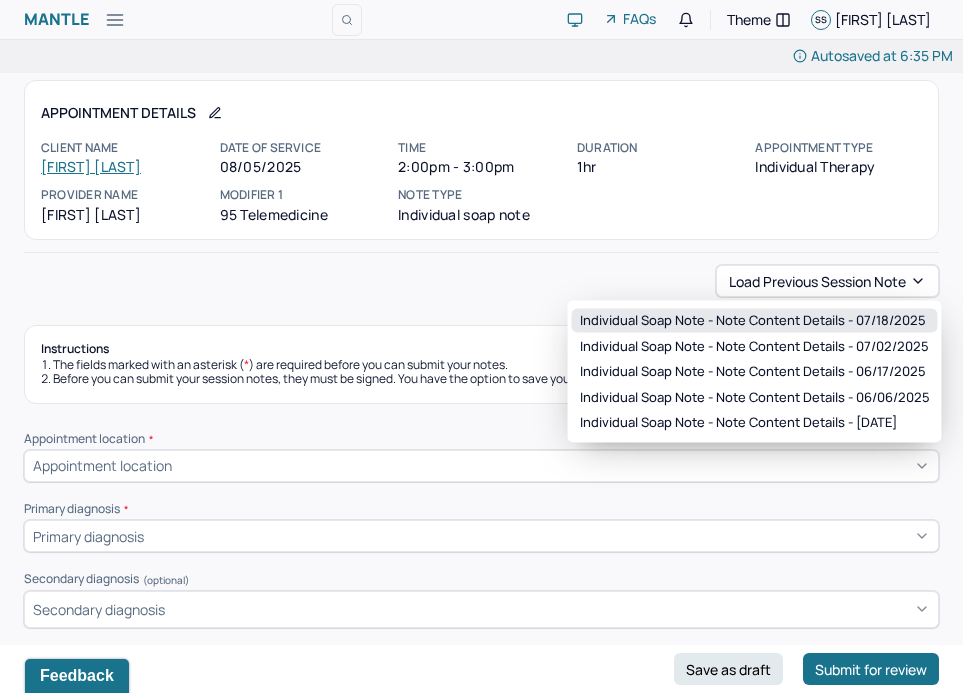 click on "Individual soap note   - Note content Details -   [DATE]" at bounding box center [753, 321] 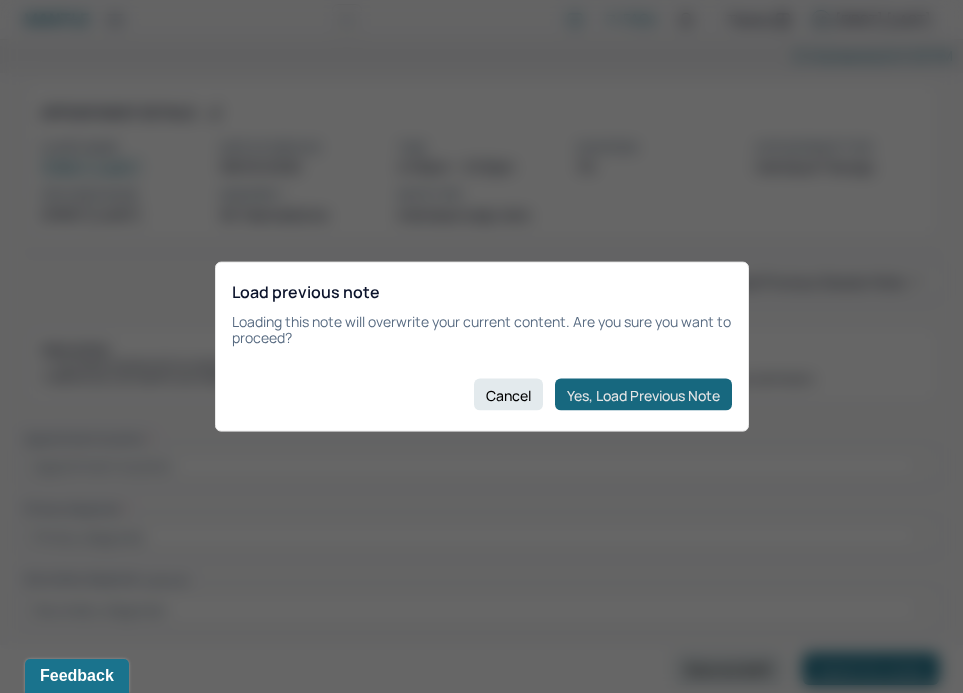 click on "Yes, Load Previous Note" at bounding box center [643, 395] 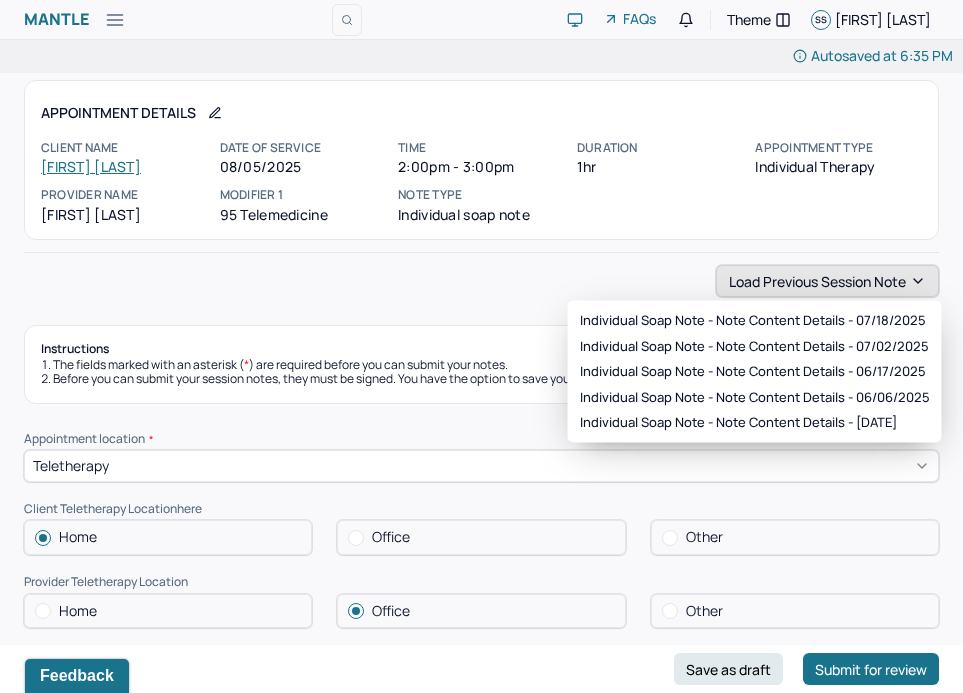 click on "Load previous session note" at bounding box center (827, 281) 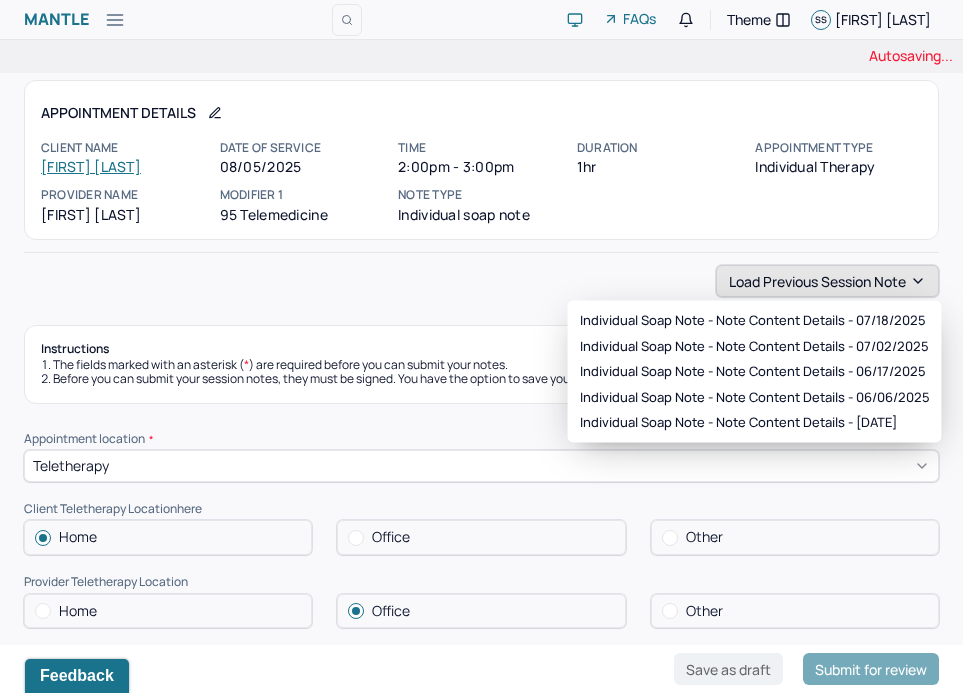 click on "Load previous session note" at bounding box center (827, 281) 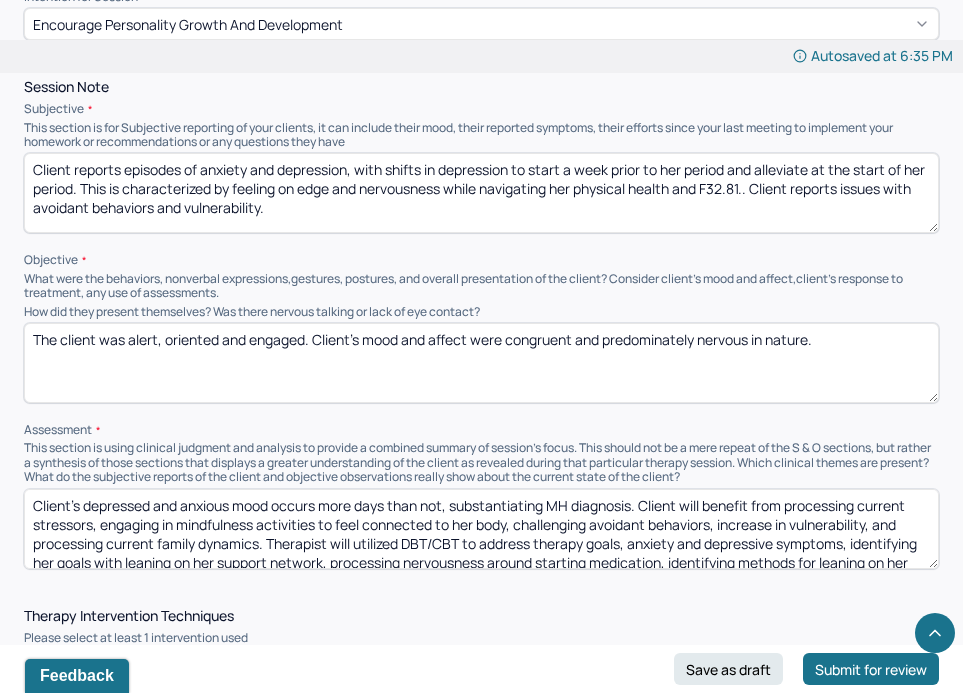 scroll, scrollTop: 1190, scrollLeft: 0, axis: vertical 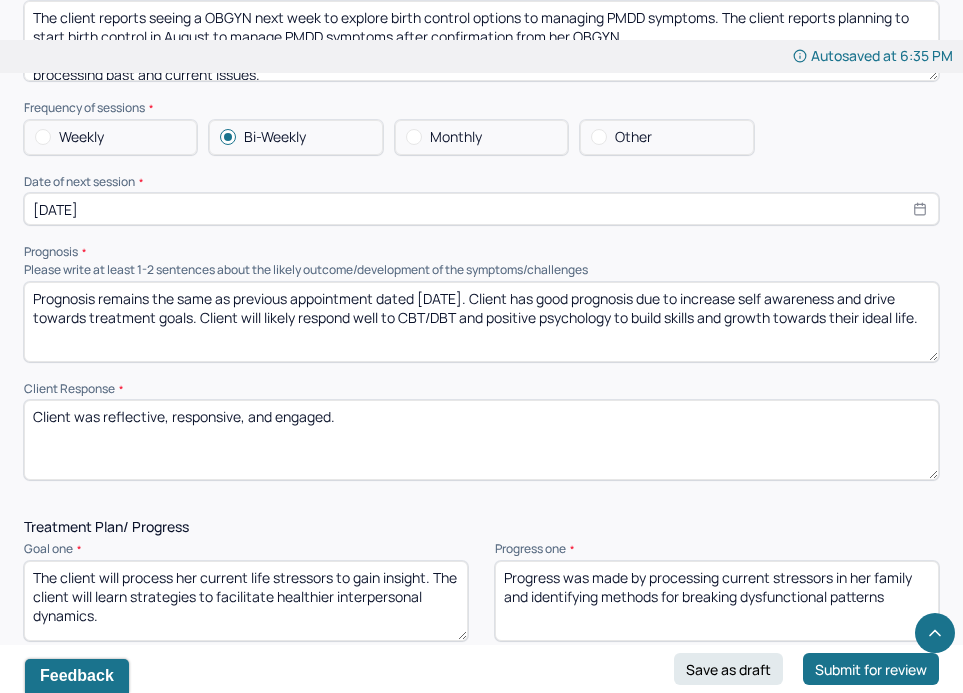 click on "Prognosis remains the same as previous appointment dated [DATE]. Client has good prognosis due to increase self awareness and drive towards treatment goals. Client will likely respond well to CBT/DBT and positive psychology to build skills and growth towards their ideal life." at bounding box center [481, 322] 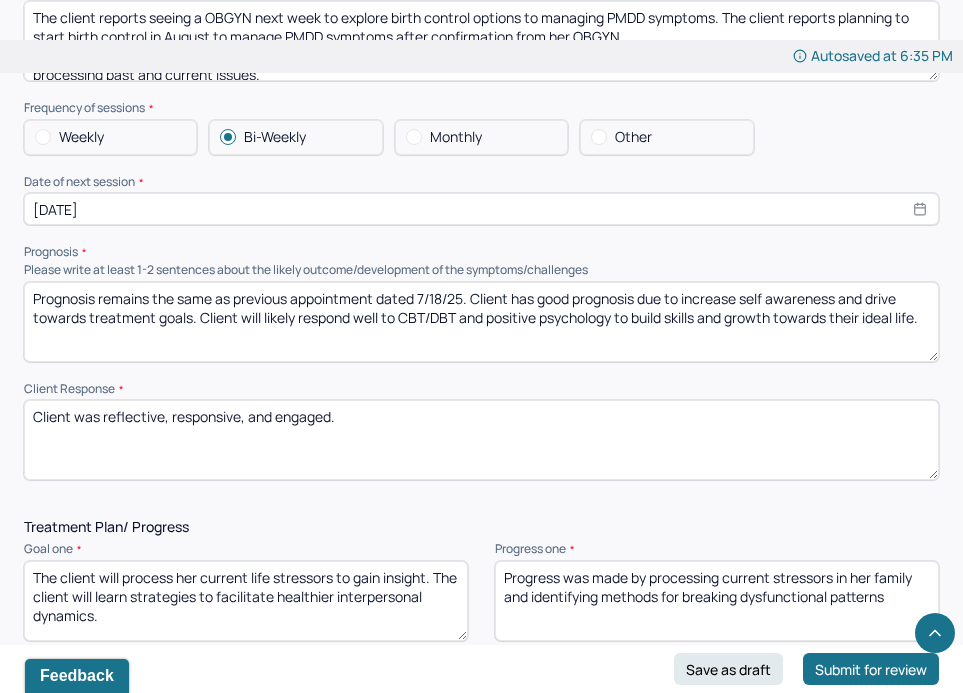 type on "Prognosis remains the same as previous appointment dated 7/18/25. Client has good prognosis due to increase self awareness and drive towards treatment goals. Client will likely respond well to CBT/DBT and positive psychology to build skills and growth towards their ideal life." 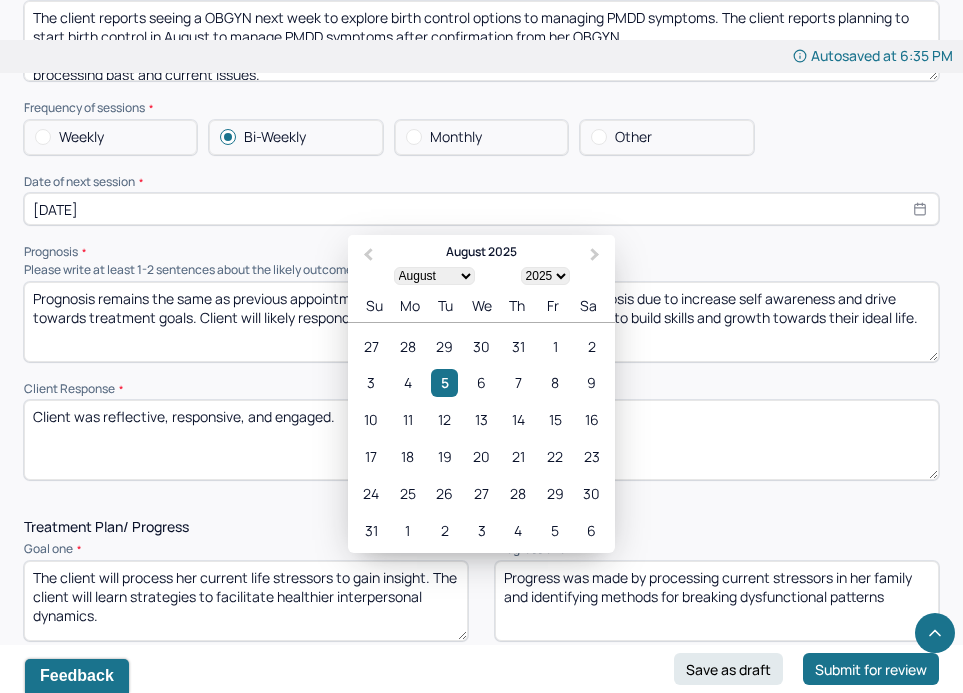 click on "[DATE]" at bounding box center (481, 209) 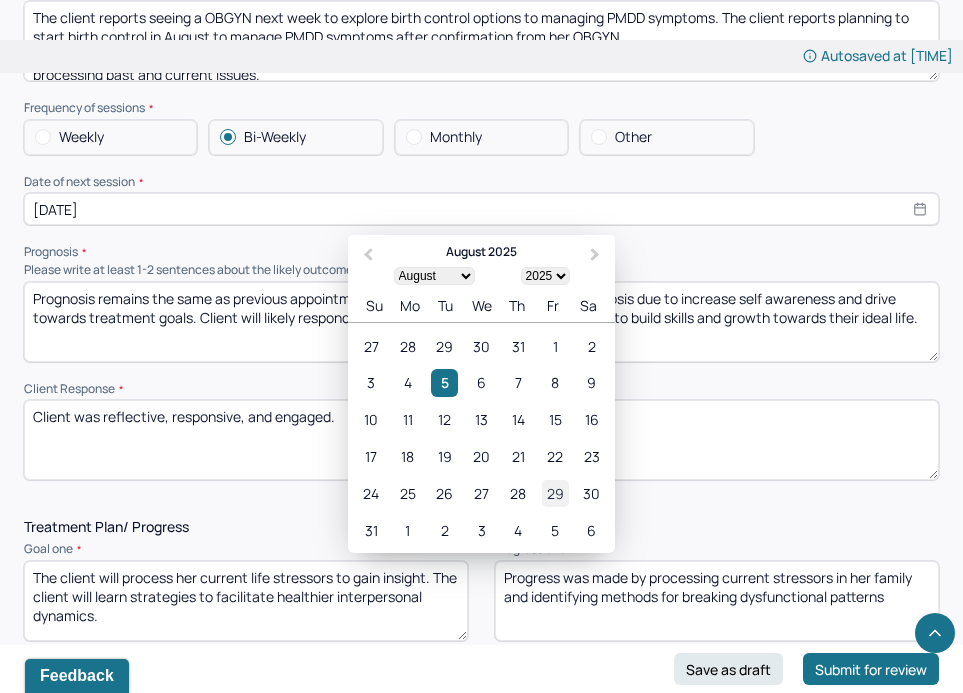 click on "29" at bounding box center (555, 493) 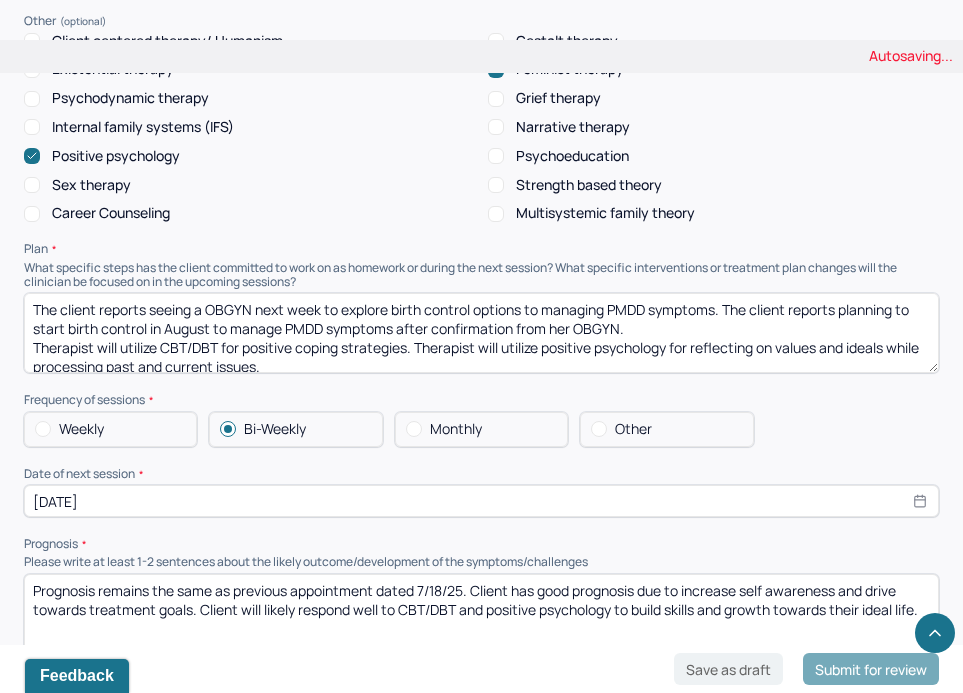 scroll, scrollTop: 2014, scrollLeft: 0, axis: vertical 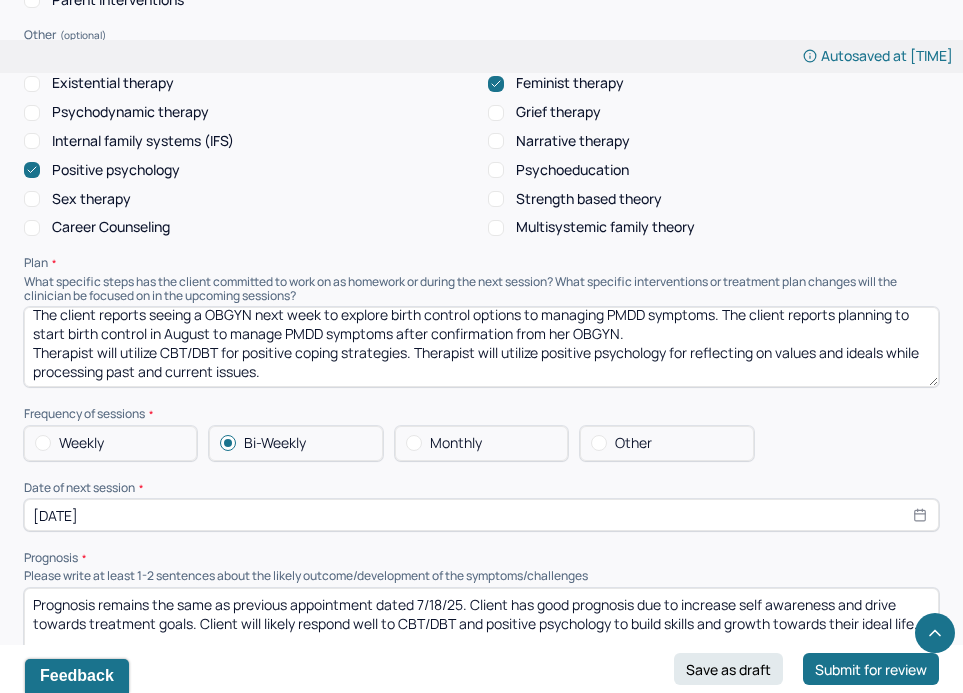click on "The client reports seeing a OBGYN next week to explore birth control options to managing PMDD symptoms. The client reports planning to start birth control in August to manage PMDD symptoms after confirmation from her OBGYN.
Therapist will utilize CBT/DBT for positive coping strategies. Therapist will utilize positive psychology for reflecting on values and ideals while processing past and current issues." at bounding box center [481, 347] 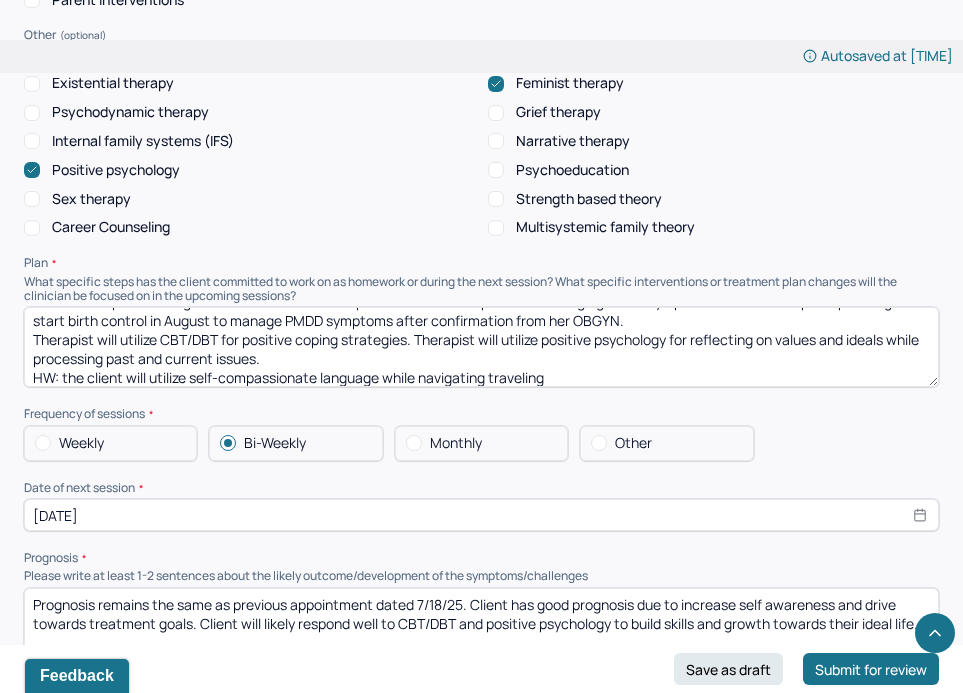 type on "The client reports seeing a OBGYN next week to explore birth control options to managing PMDD symptoms. The client reports planning to start birth control in August to manage PMDD symptoms after confirmation from her OBGYN.
Therapist will utilize CBT/DBT for positive coping strategies. Therapist will utilize positive psychology for reflecting on values and ideals while processing past and current issues.
HW: the client will utilize self-compassionate language while navigating traveling" 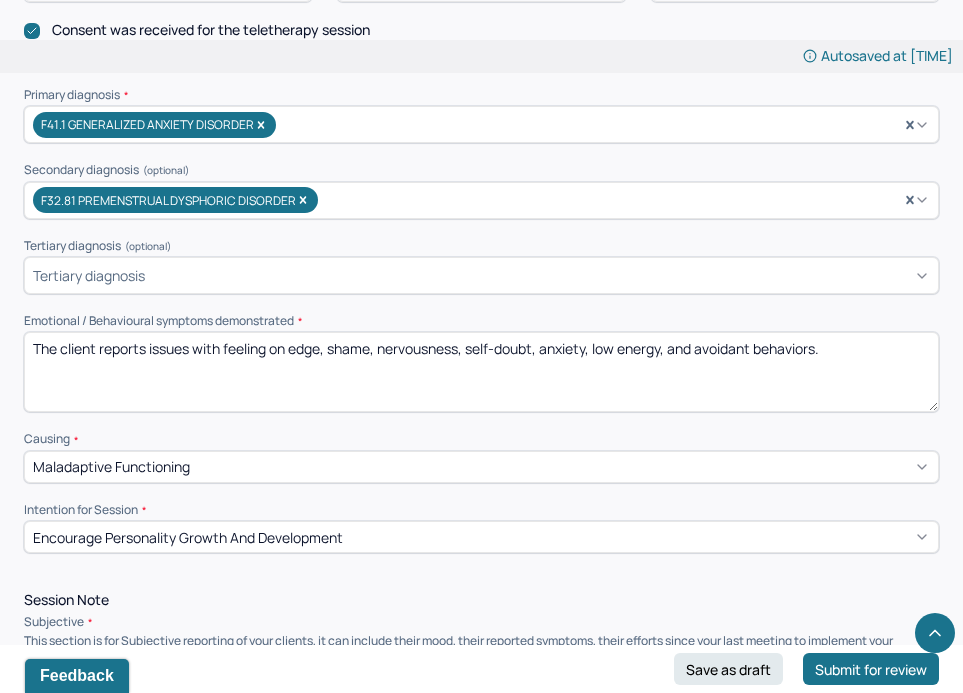 scroll, scrollTop: 630, scrollLeft: 0, axis: vertical 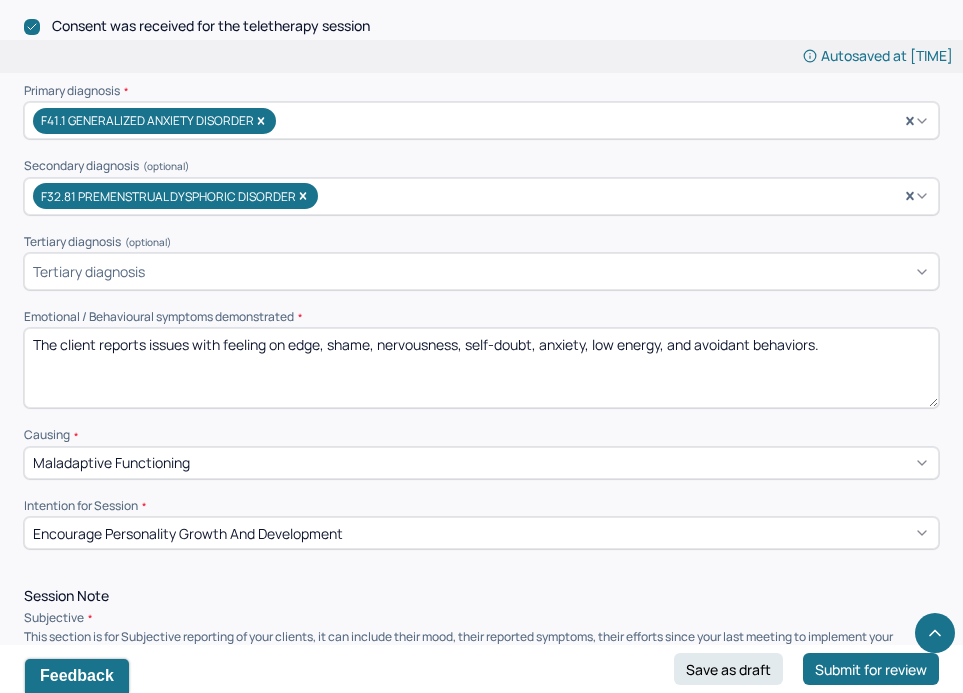 drag, startPoint x: 856, startPoint y: 334, endPoint x: 226, endPoint y: 339, distance: 630.01984 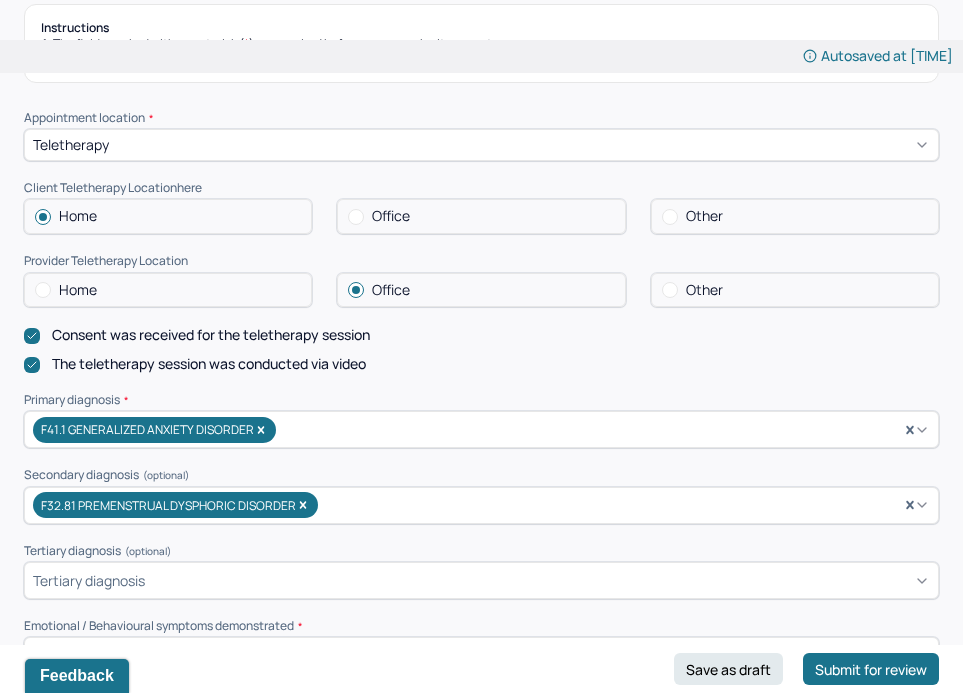 scroll, scrollTop: 318, scrollLeft: 0, axis: vertical 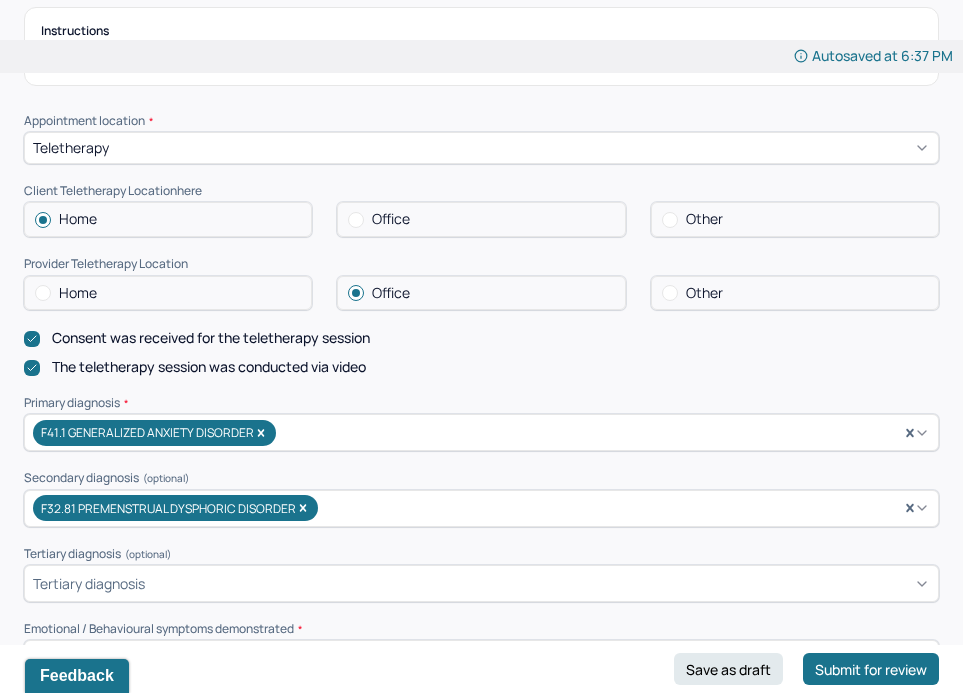 type on "The client reports issues with nervousness" 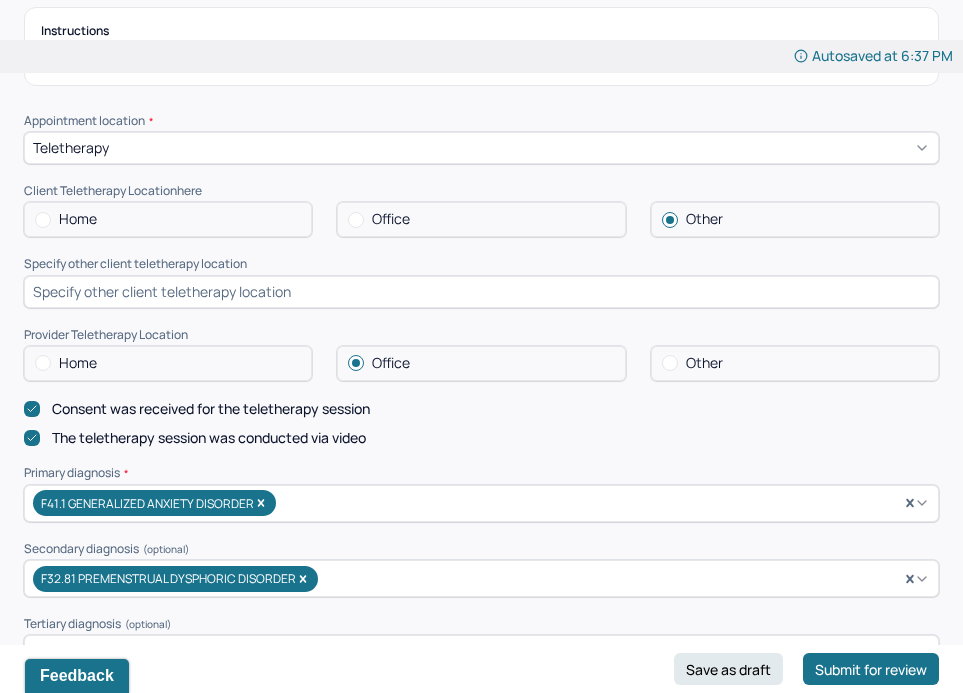 click at bounding box center (481, 292) 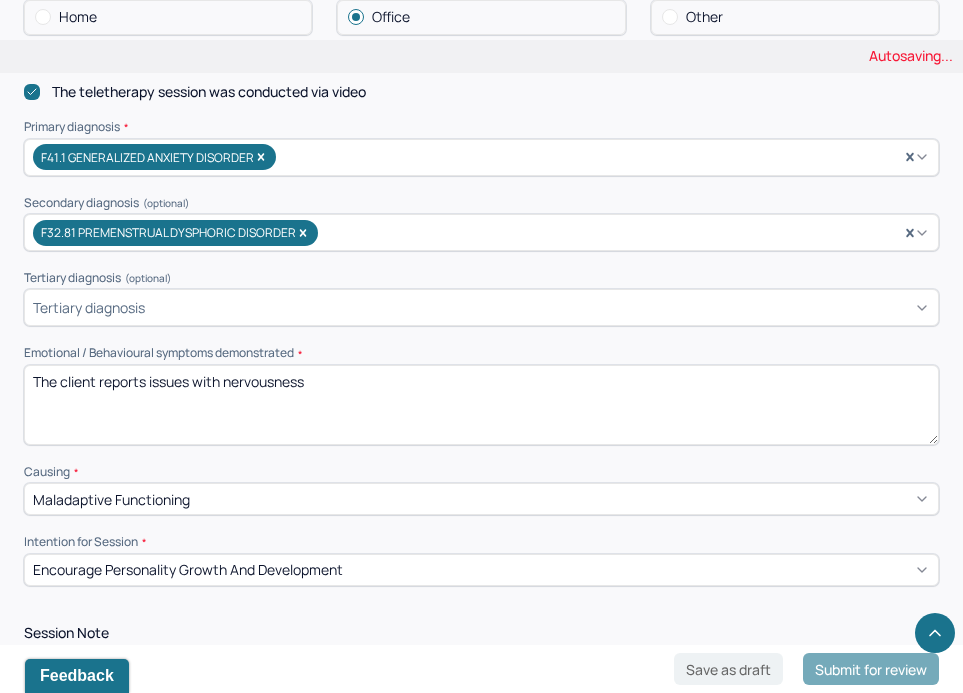scroll, scrollTop: 718, scrollLeft: 0, axis: vertical 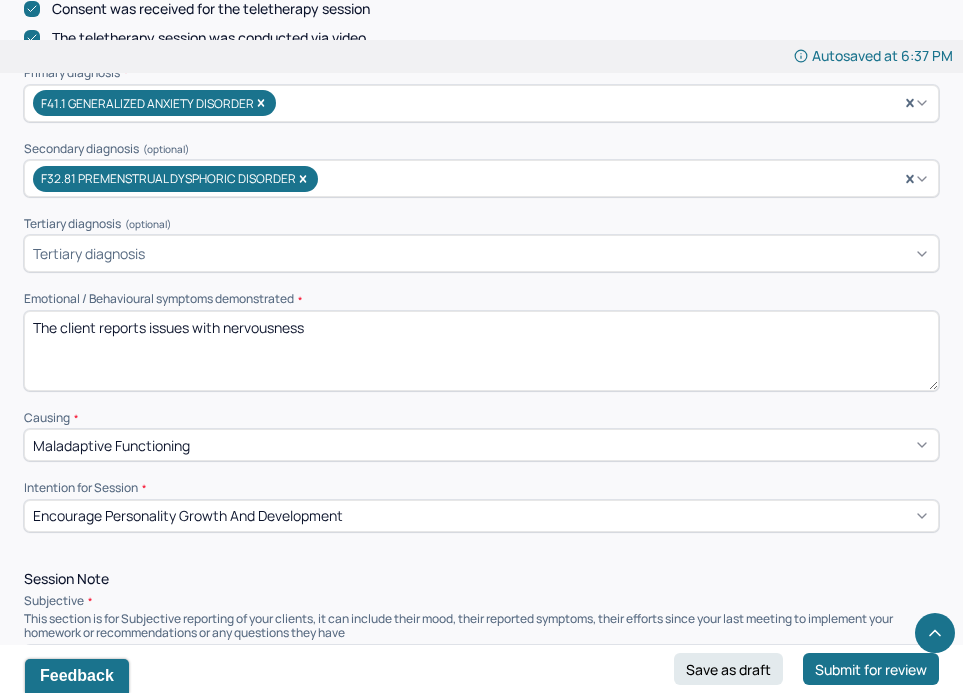 type on "Dorm space for summer program" 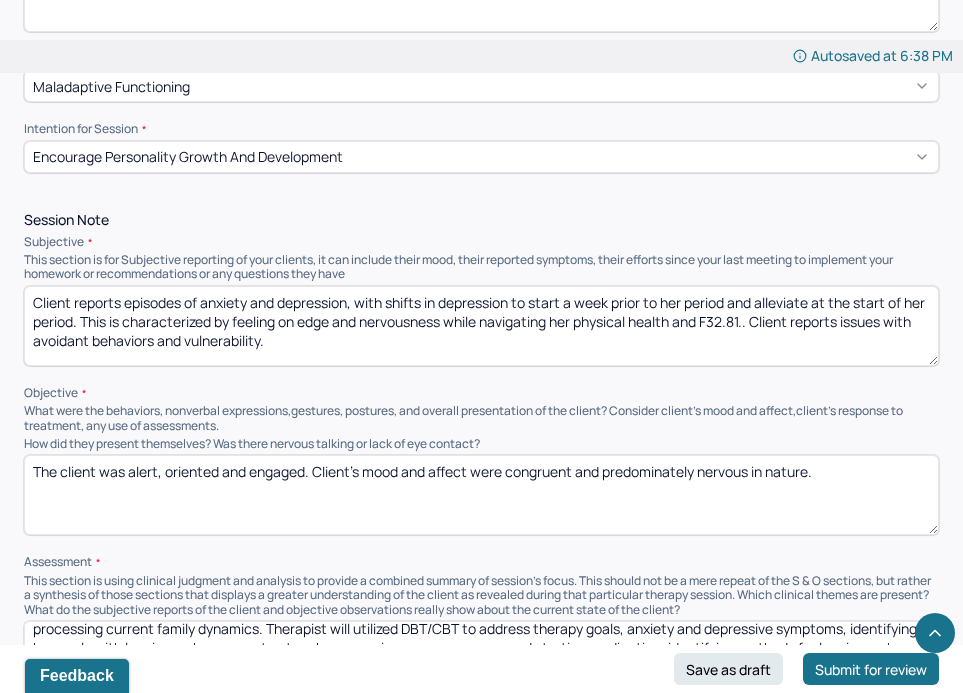 scroll, scrollTop: 1093, scrollLeft: 0, axis: vertical 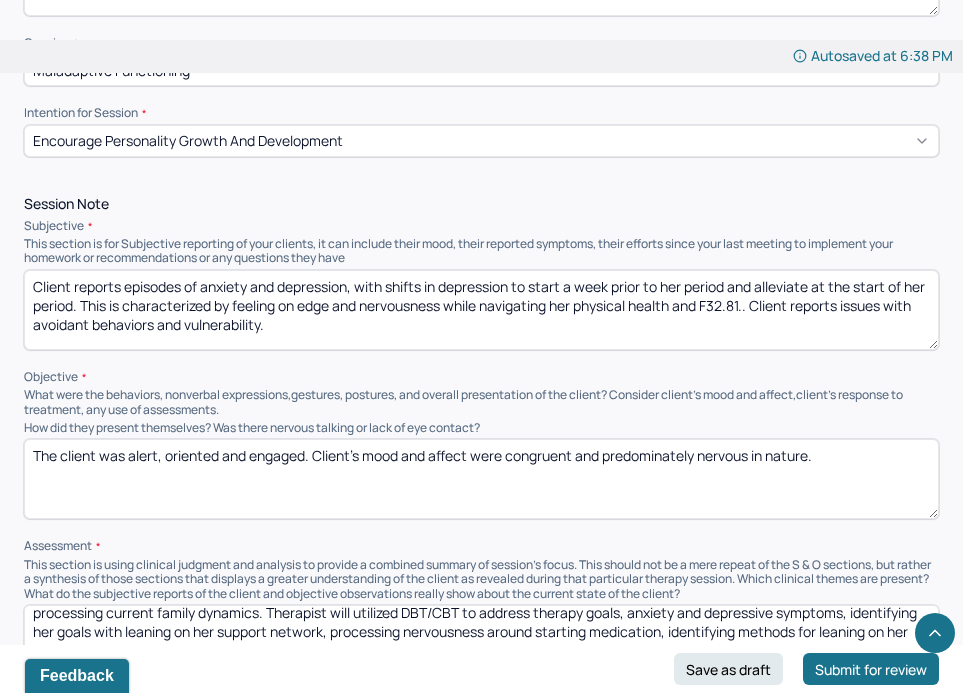 type on "The client reports issues with nervousness, anxiety, sadness, overwhelmed, exhaustion, low self-worth, fatigue, and negative thinking patterns." 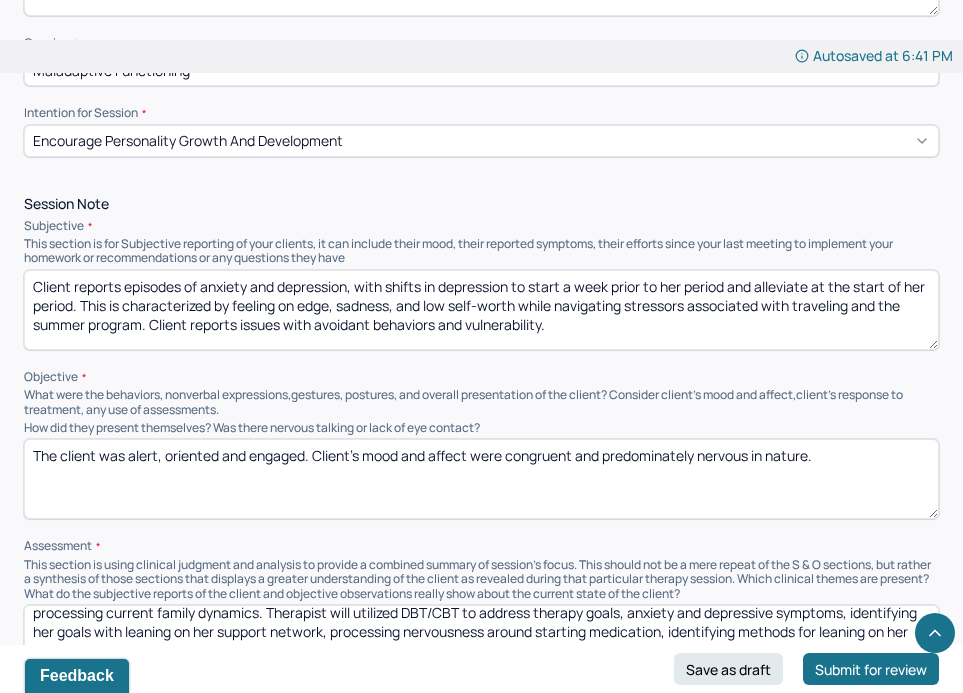 drag, startPoint x: 593, startPoint y: 308, endPoint x: 307, endPoint y: 315, distance: 286.08566 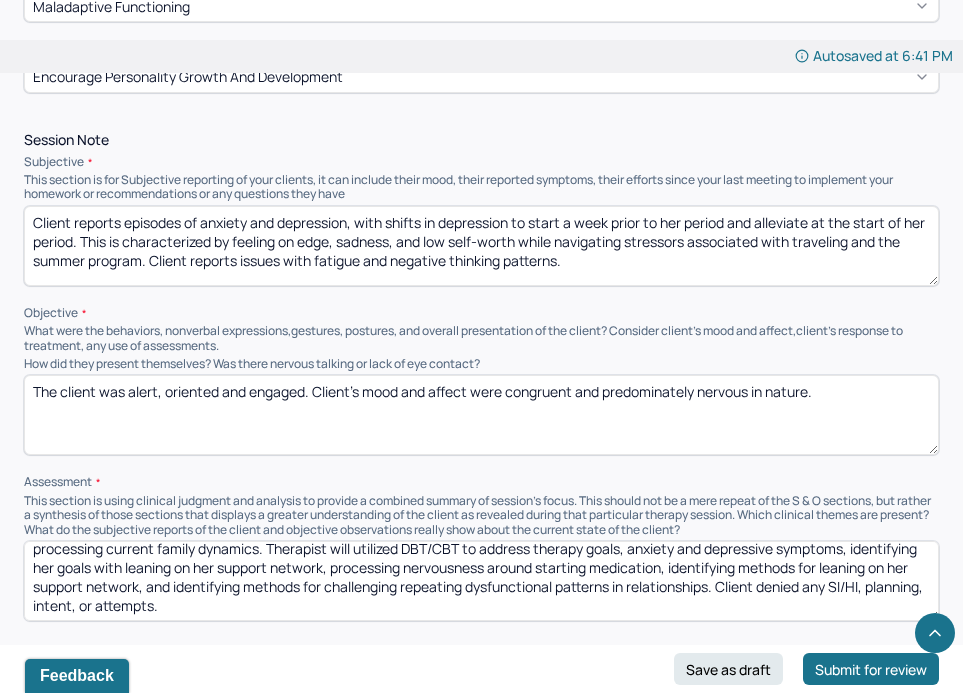 scroll, scrollTop: 1172, scrollLeft: 0, axis: vertical 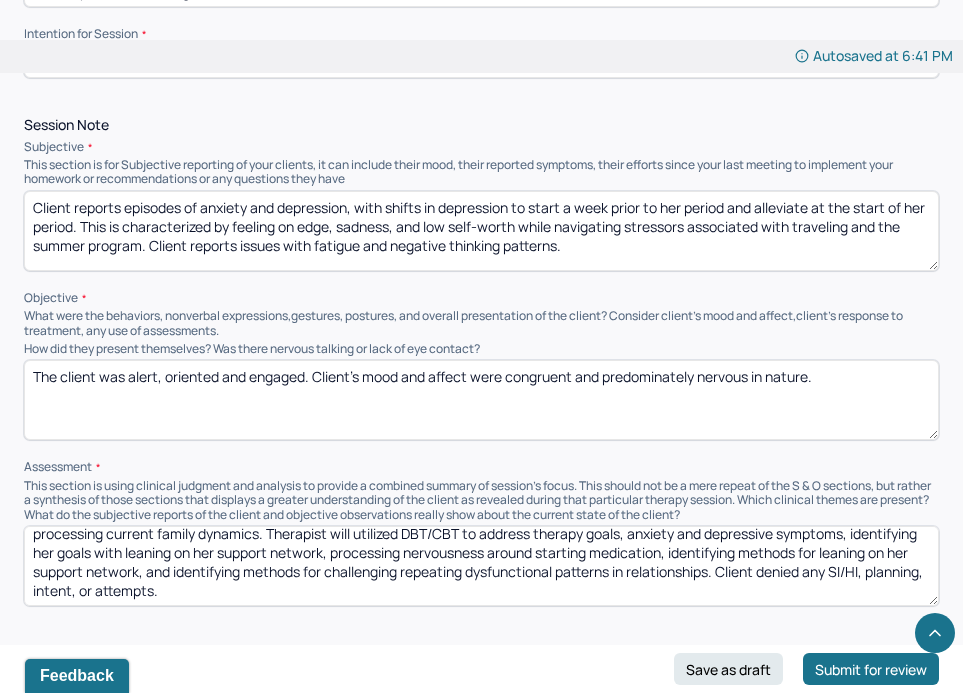 type on "Client reports episodes of anxiety and depression, with shifts in depression to start a week prior to her period and alleviate at the start of her period. This is characterized by feeling on edge, sadness, and low self-worth while navigating stressors associated with traveling and the summer program. Client reports issues with fatigue and negative thinking patterns." 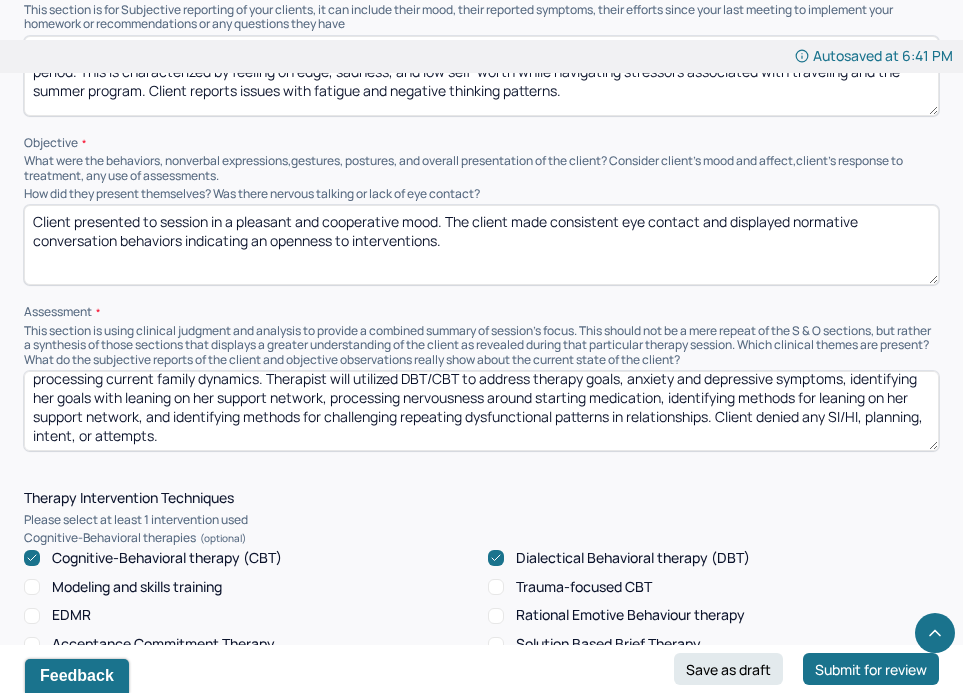 scroll, scrollTop: 1342, scrollLeft: 0, axis: vertical 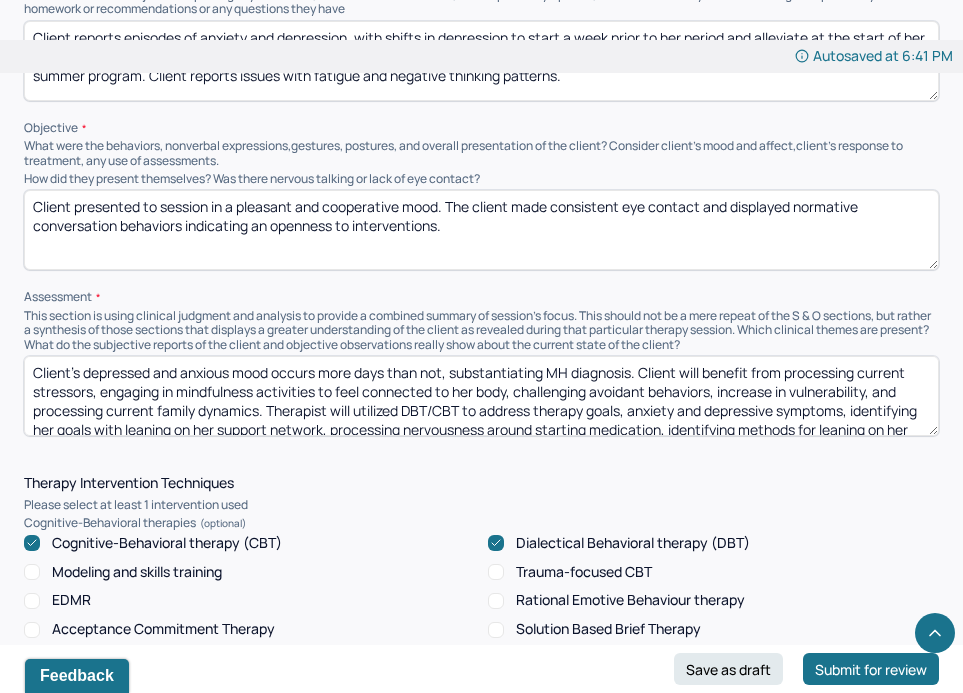 type on "Client presented to session in a pleasant and cooperative mood. The client made consistent eye contact and displayed normative conversation behaviors indicating an openness to interventions." 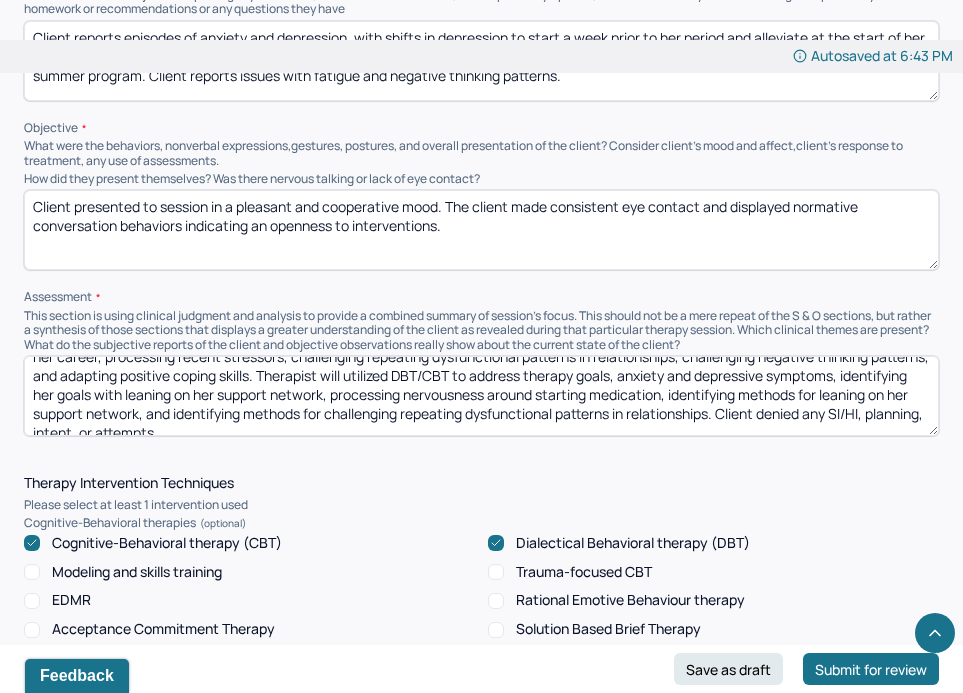 scroll, scrollTop: 47, scrollLeft: 0, axis: vertical 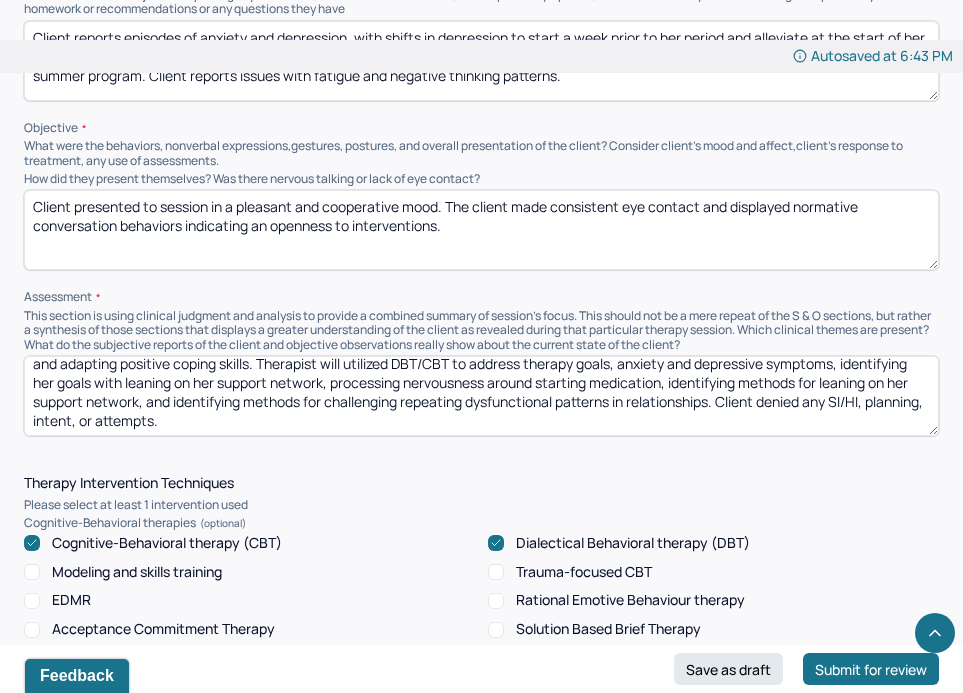 drag, startPoint x: 813, startPoint y: 395, endPoint x: 32, endPoint y: 375, distance: 781.25604 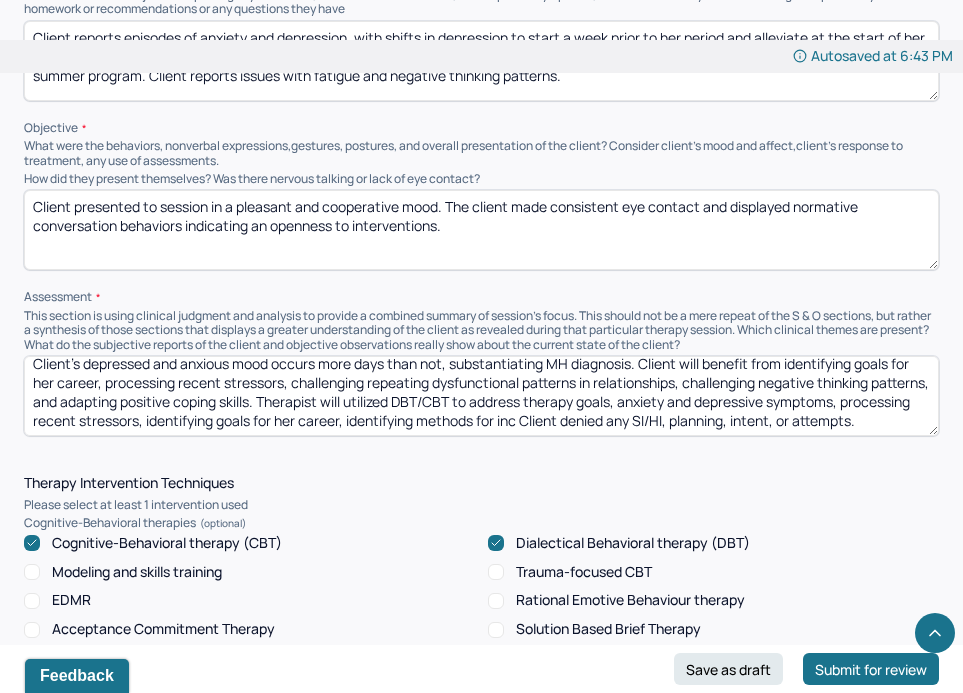 scroll, scrollTop: 28, scrollLeft: 0, axis: vertical 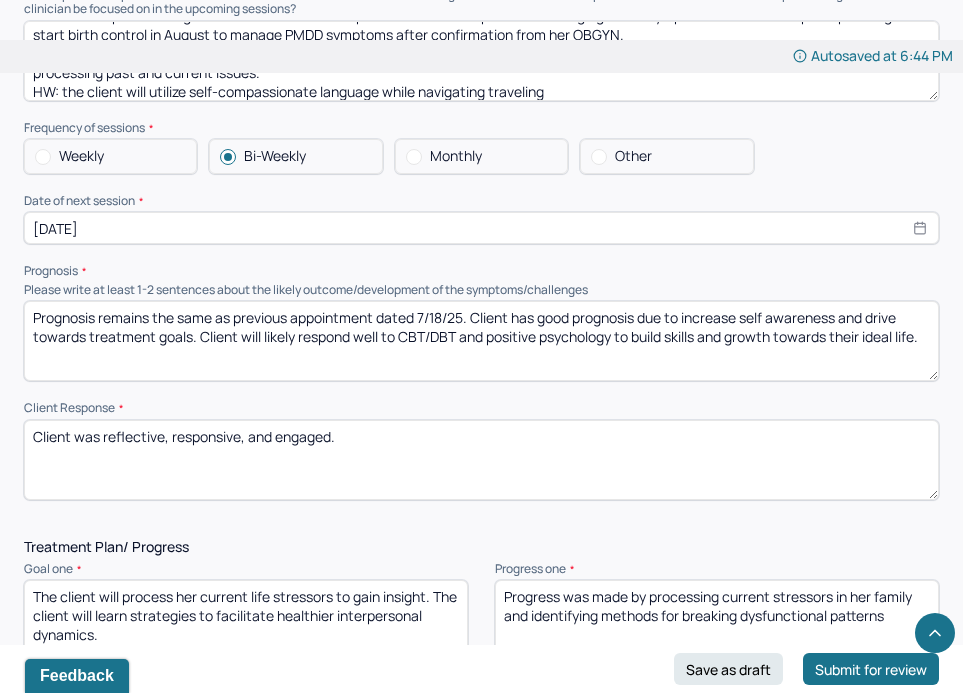 type on "Client’s depressed and anxious mood occurs more days than not, substantiating MH diagnosis. Client will benefit from identifying goals for her career, processing recent stressors, challenging repeating dysfunctional patterns in relationships, challenging negative thinking patterns, and adapting positive coping skills. Therapist will utilized DBT/CBT to address therapy goals, anxiety and depressive symptoms, processing recent stressors, identifying goals for her career, identifying methods for increase in self-compassionate language, and identifying triggers for anxiety/depression. Client denied any SI/HI, planning, intent, or attempts." 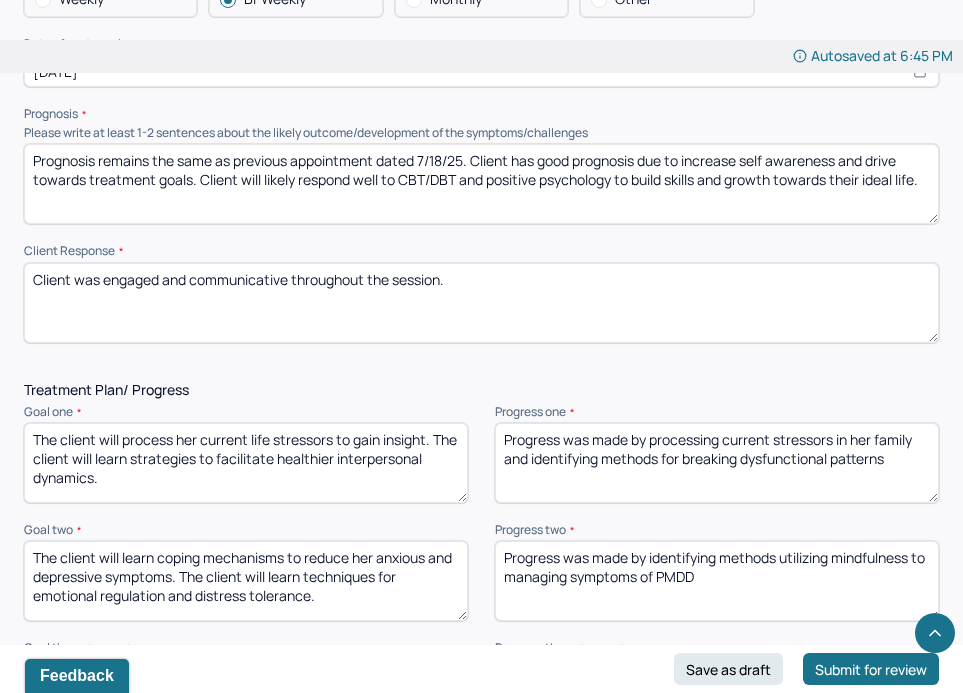 scroll, scrollTop: 2540, scrollLeft: 0, axis: vertical 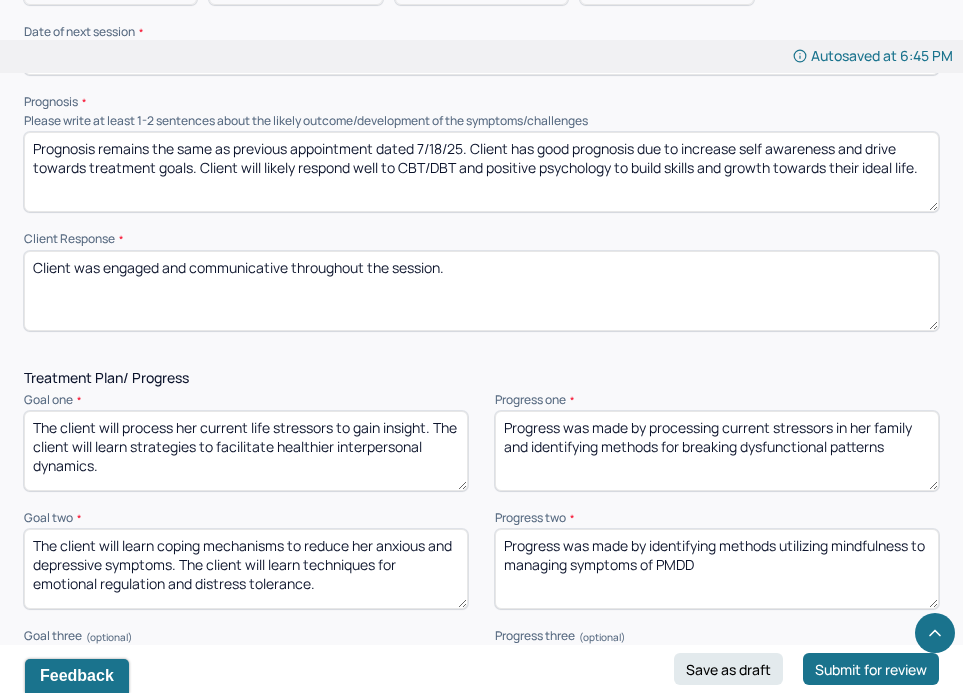 type on "Client was engaged and communicative throughout the session." 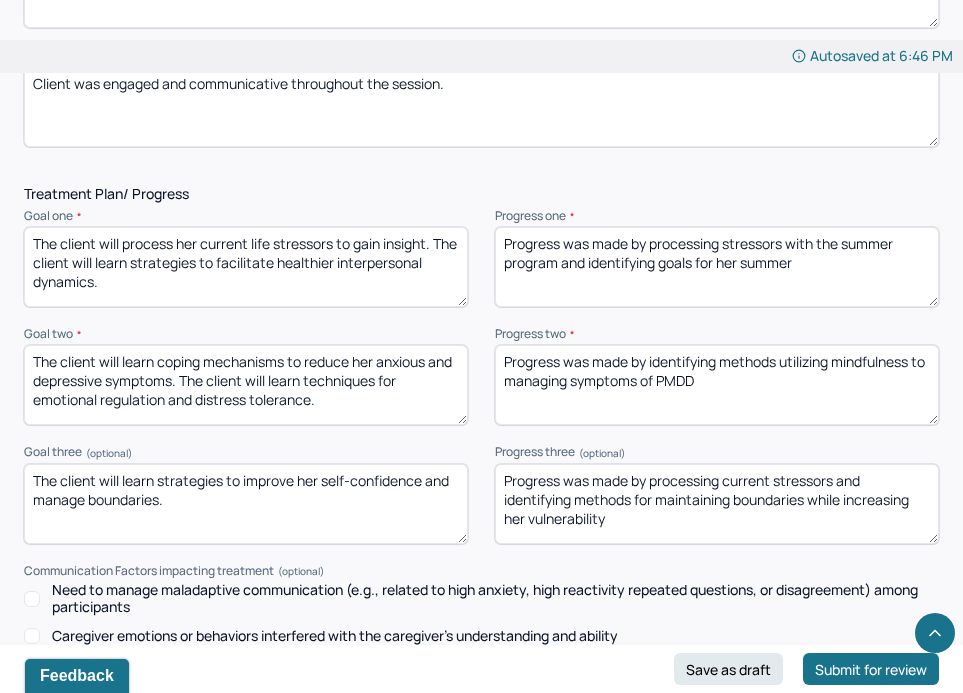 scroll, scrollTop: 2731, scrollLeft: 0, axis: vertical 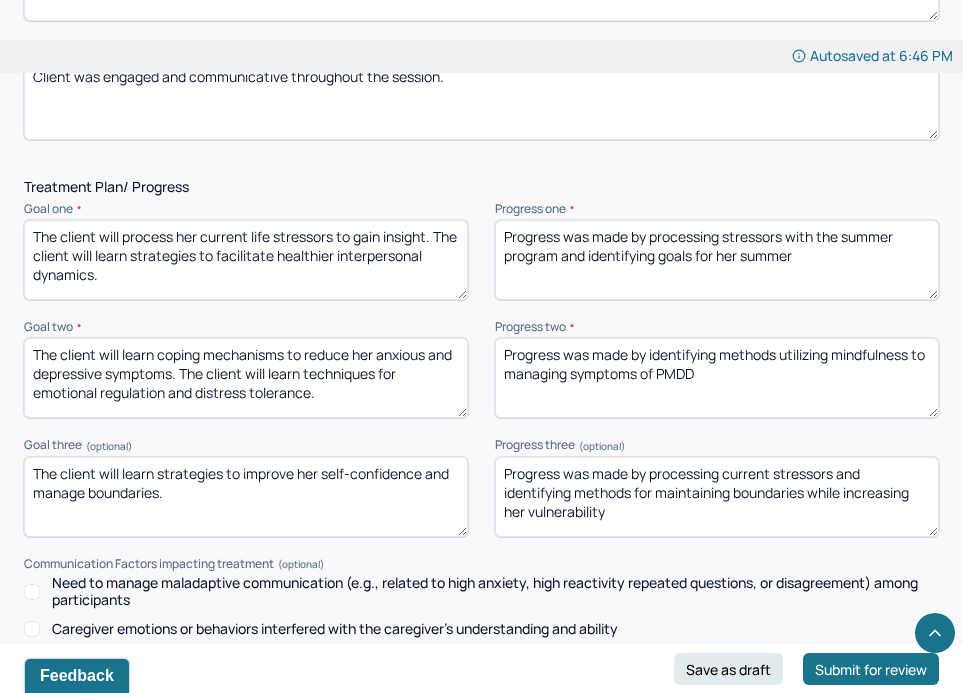type on "Progress was made by processing stressors with the summer program and identifying goals for her summer" 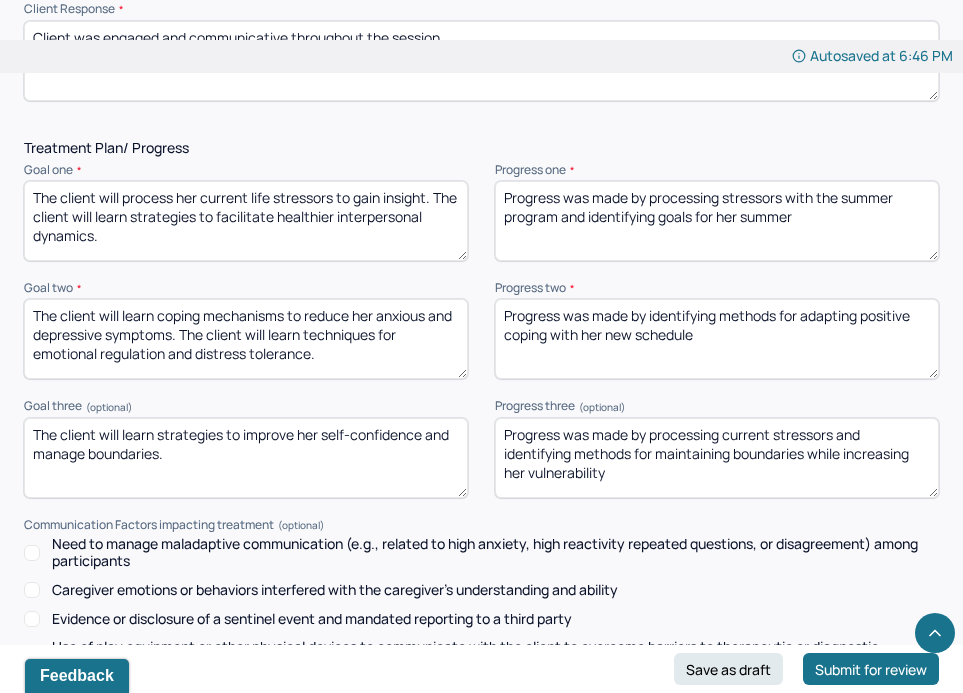 scroll, scrollTop: 2775, scrollLeft: 0, axis: vertical 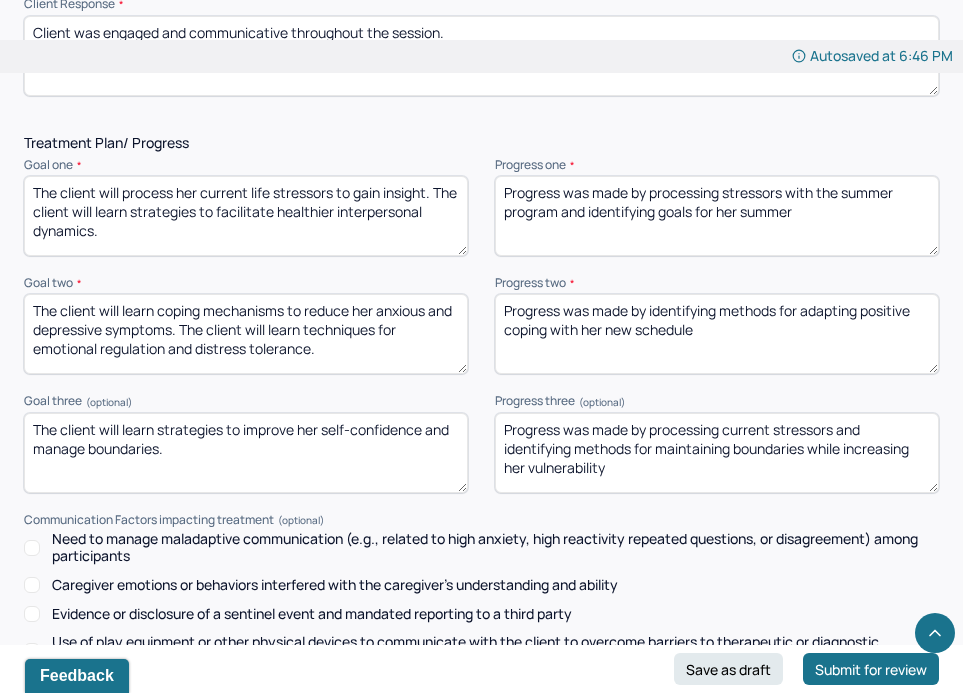 type on "Progress was made by identifying methods for adapting positive coping with her new schedule" 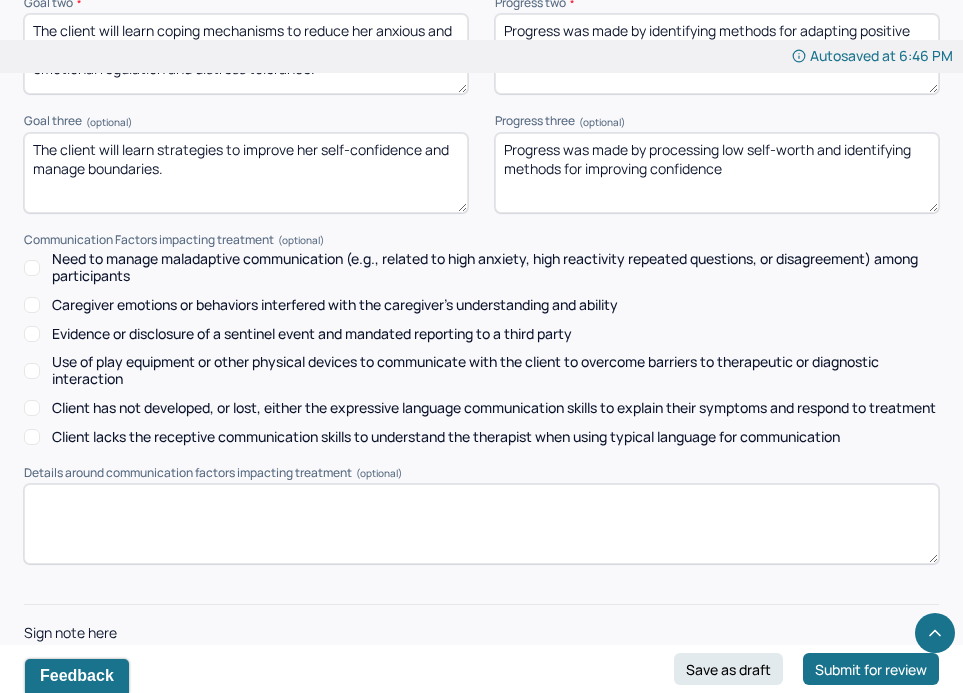 scroll, scrollTop: 3143, scrollLeft: 0, axis: vertical 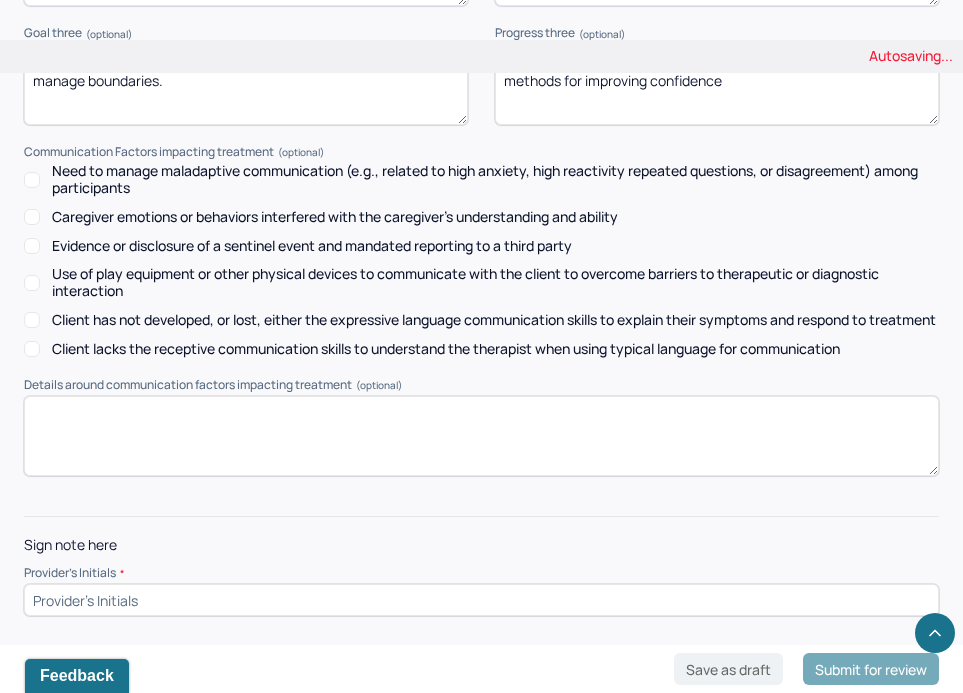 type on "Progress was made by processing low self-worth and identifying methods for improving confidence" 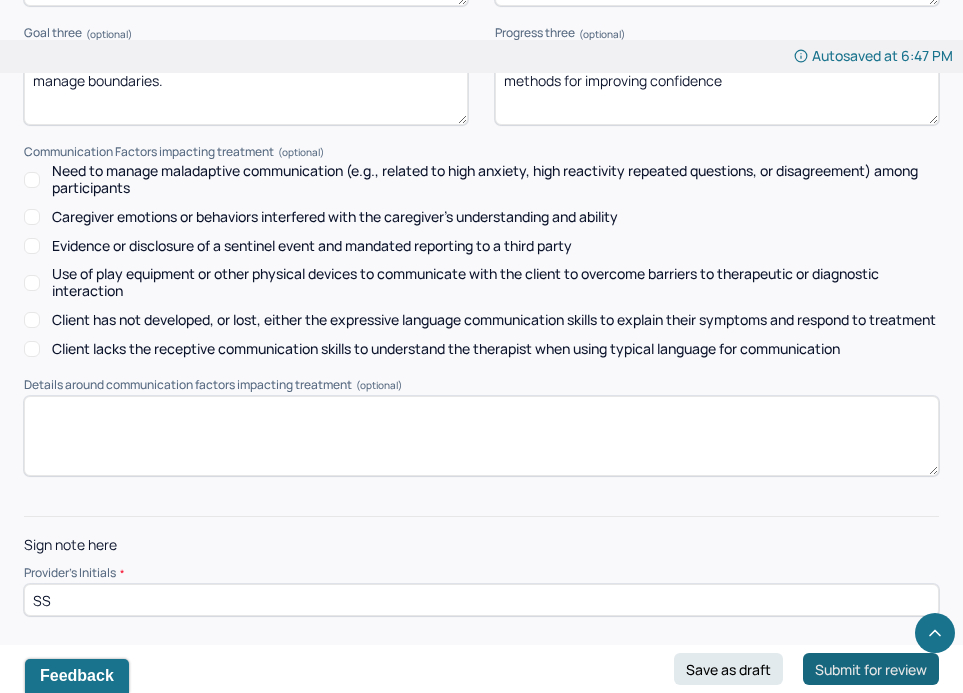 type on "SS" 